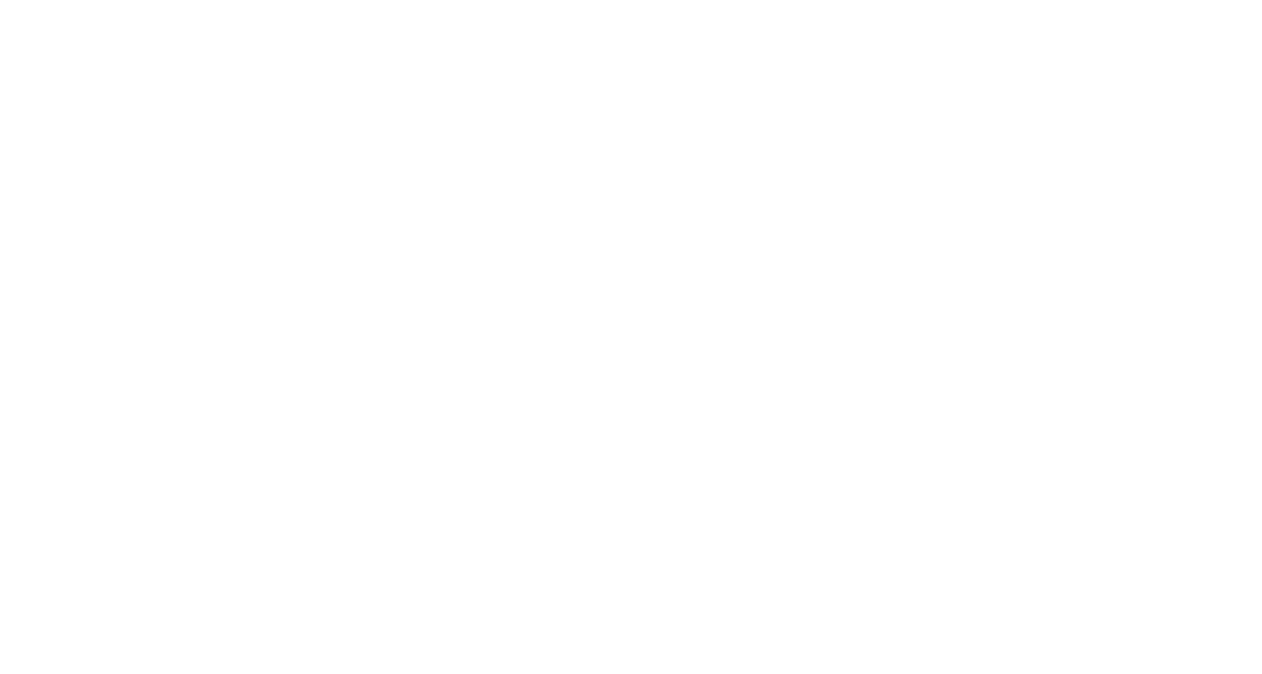 scroll, scrollTop: 0, scrollLeft: 0, axis: both 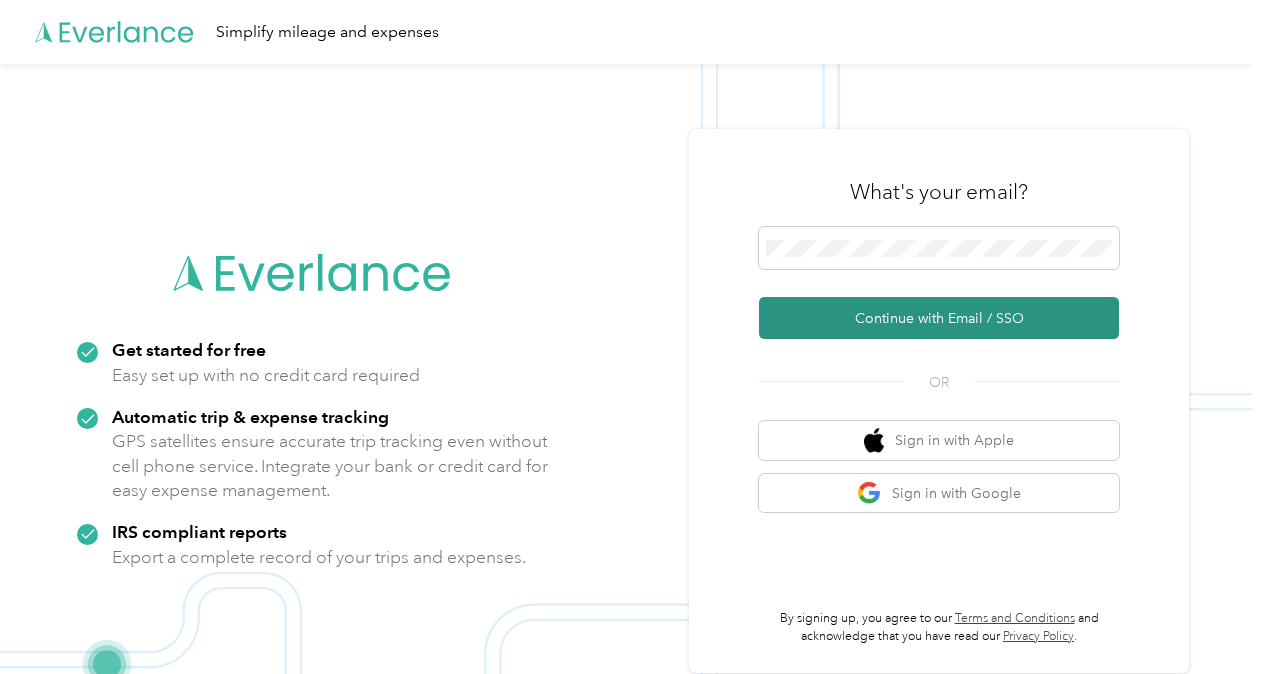 click on "Continue with Email / SSO" at bounding box center (939, 318) 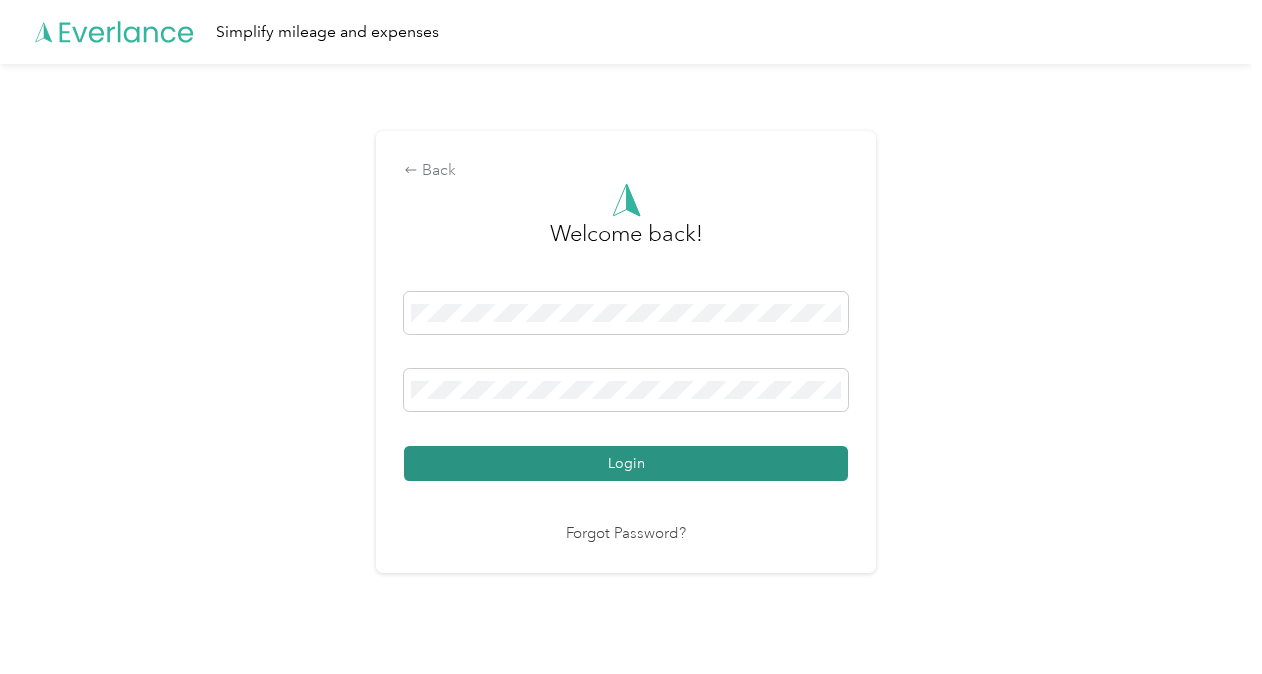 click on "Login" at bounding box center [626, 463] 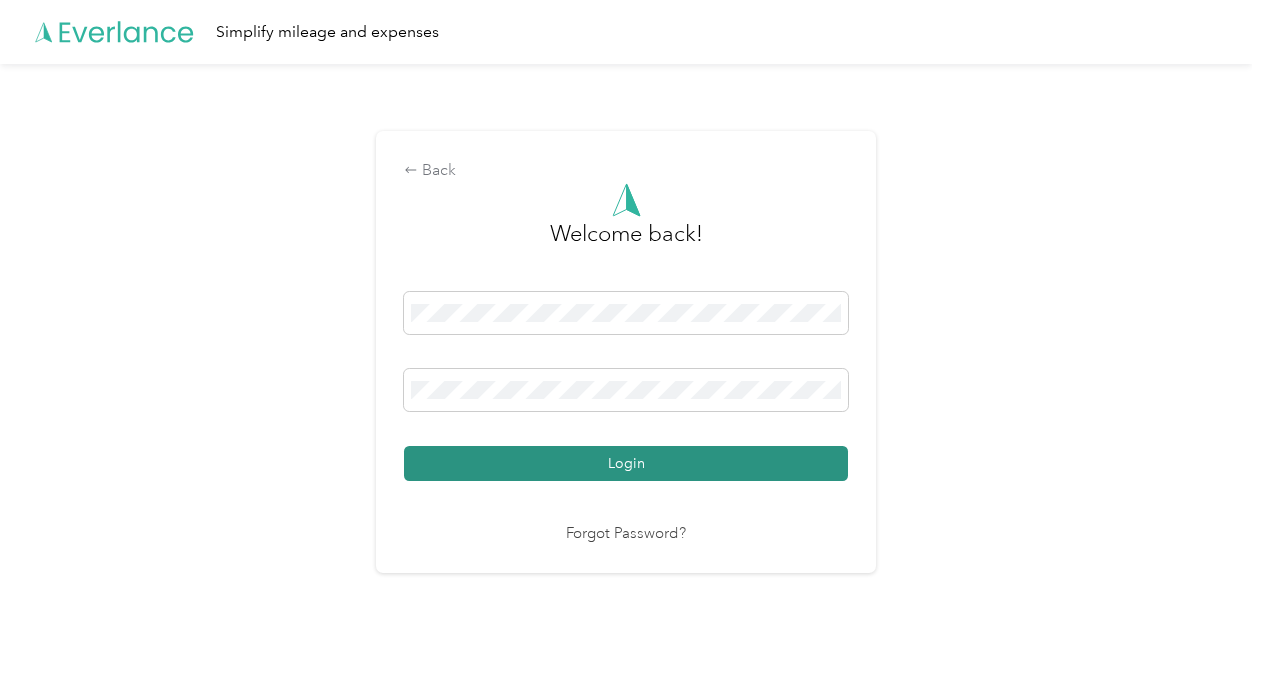 click on "Login" at bounding box center [626, 463] 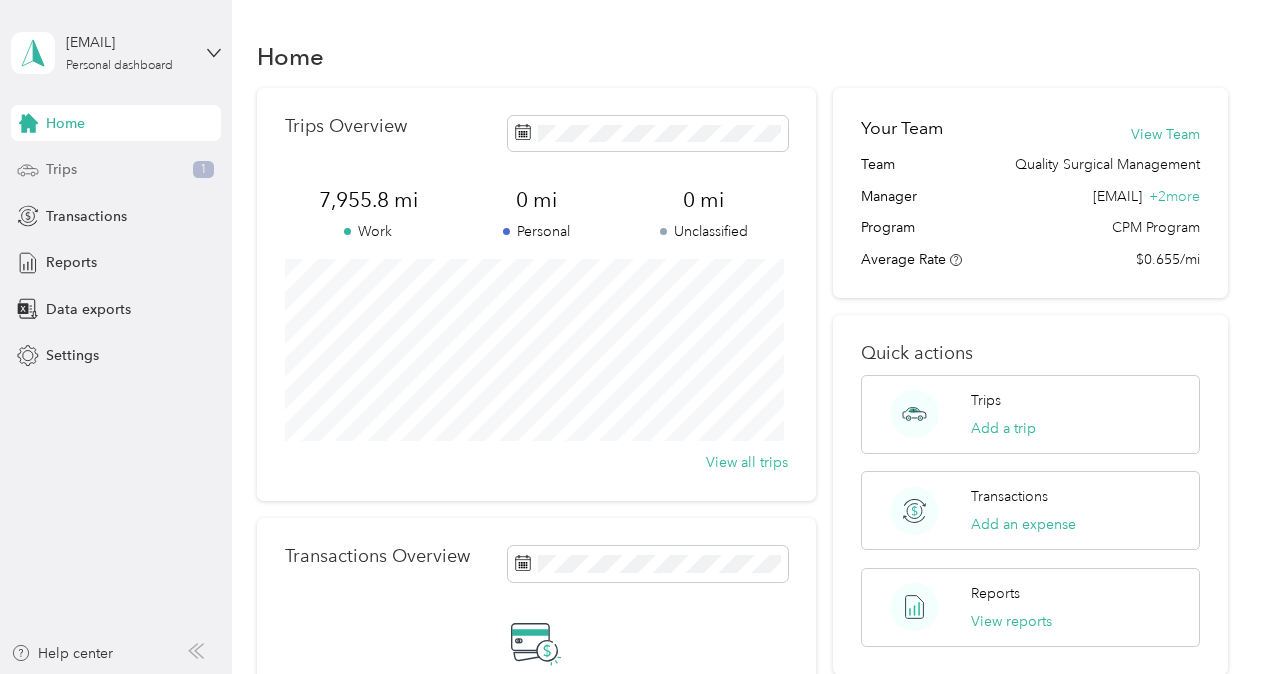click on "Trips 1" at bounding box center (116, 170) 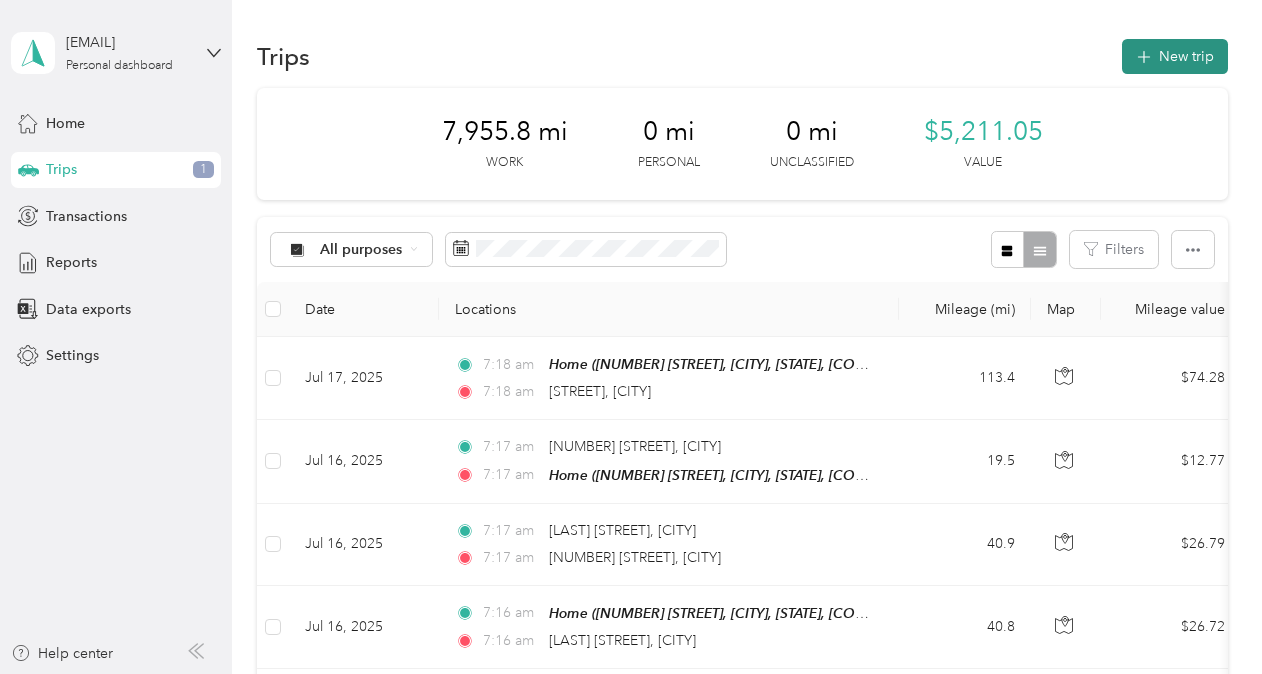 click on "New trip" at bounding box center (1175, 56) 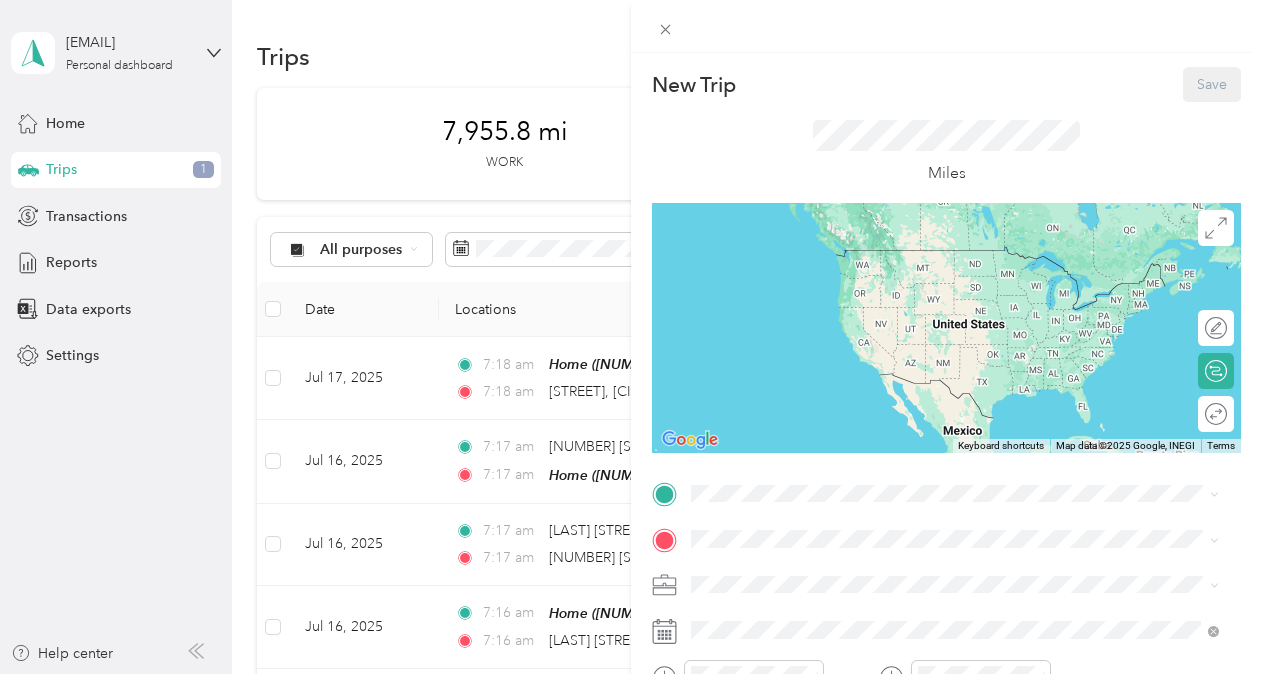 click on "New Trip Save This trip cannot be edited because it is either under review, approved, or paid. Contact your Team Manager to edit it. [MILES] To navigate the map with touch gestures double-tap and hold your finger on the map, then drag the map. ← Move left → Move right ↑ Move up ↓ Move down + Zoom in - Zoom out Home Jump left by 75% End Jump right by 75% Page Up Jump up by 75% Page Down Jump down by 75% Keyboard shortcuts Map Data Map data ©2025 Google, INEGI Map data ©2025 Google, INEGI 1000 km  Click to toggle between metric and imperial units Terms Report a map error Edit route Calculate route Round trip TO Add photo" at bounding box center (631, 337) 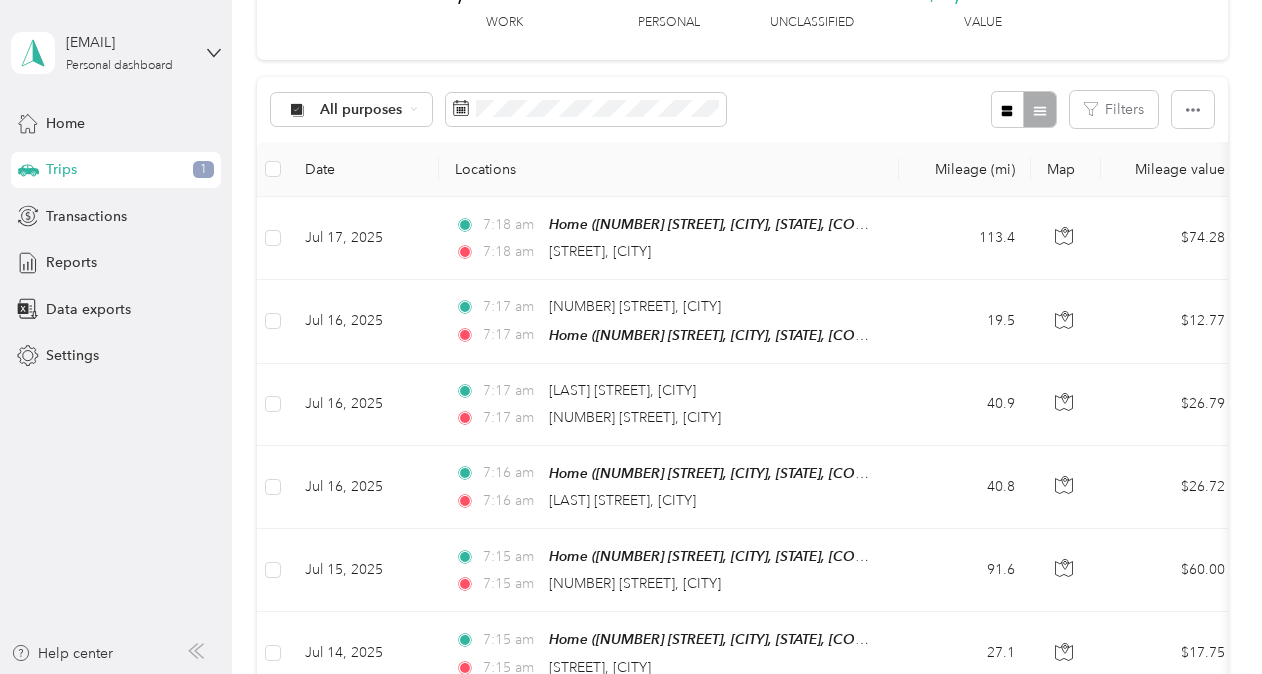 scroll, scrollTop: 0, scrollLeft: 0, axis: both 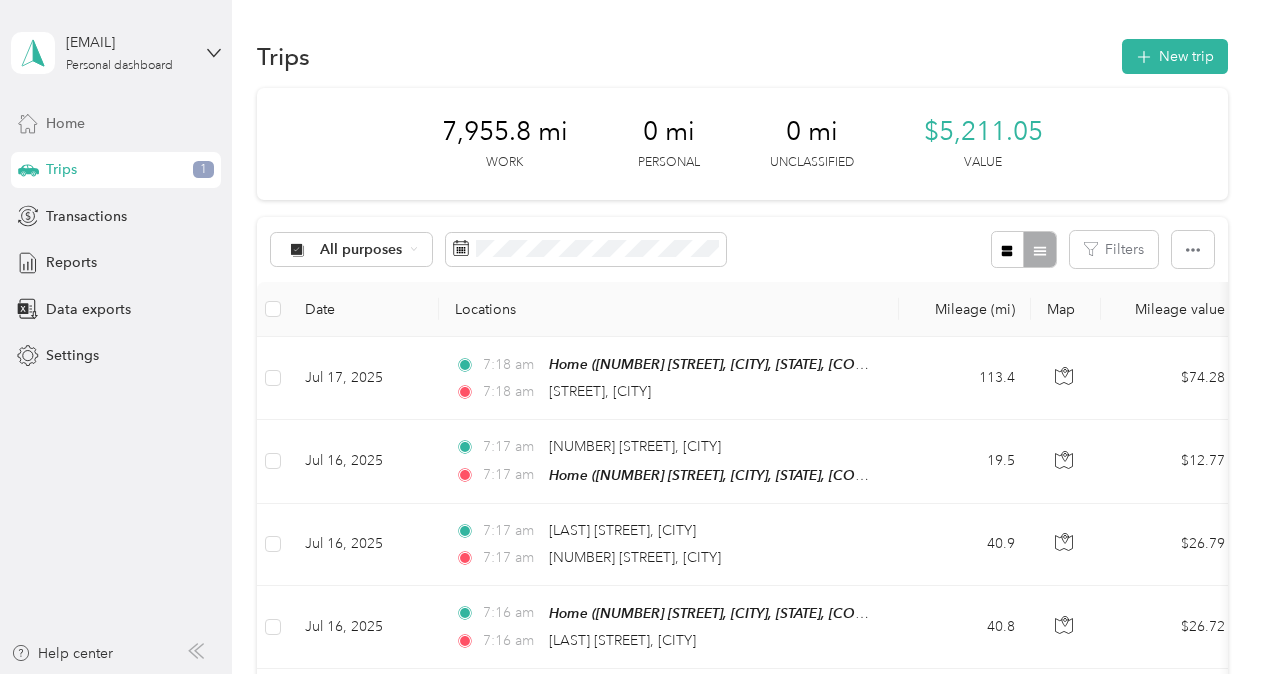 click on "Home" at bounding box center [65, 123] 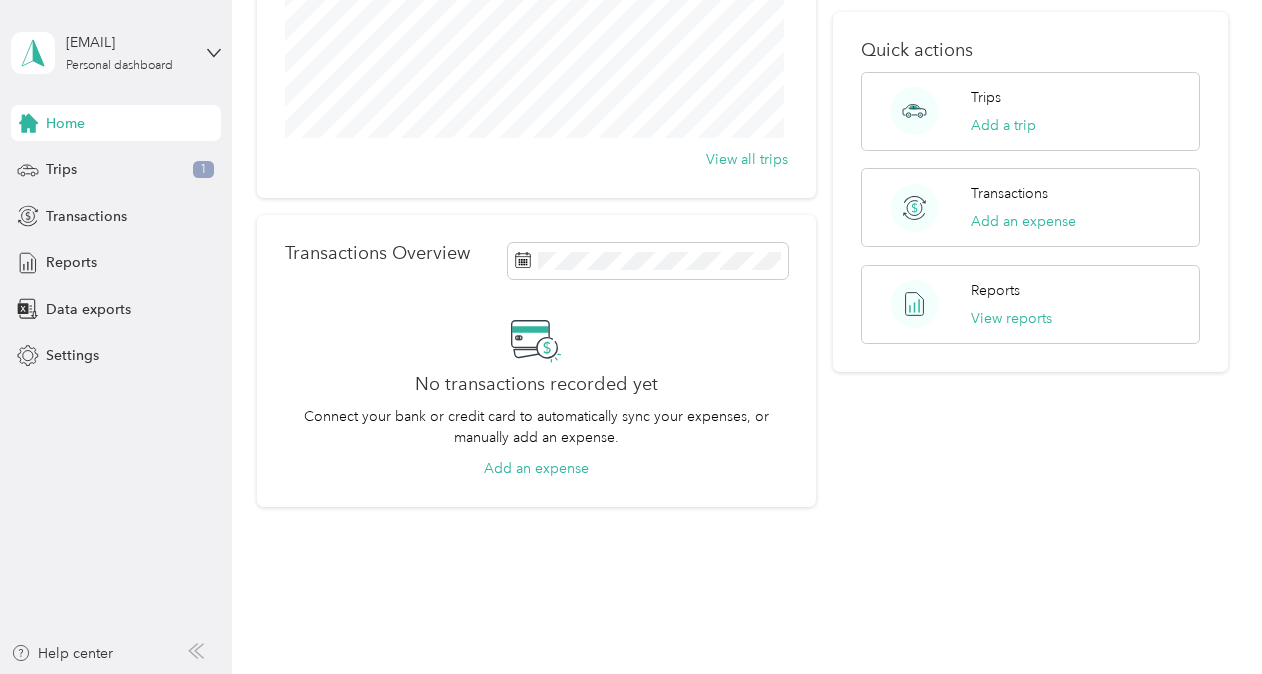 scroll, scrollTop: 331, scrollLeft: 0, axis: vertical 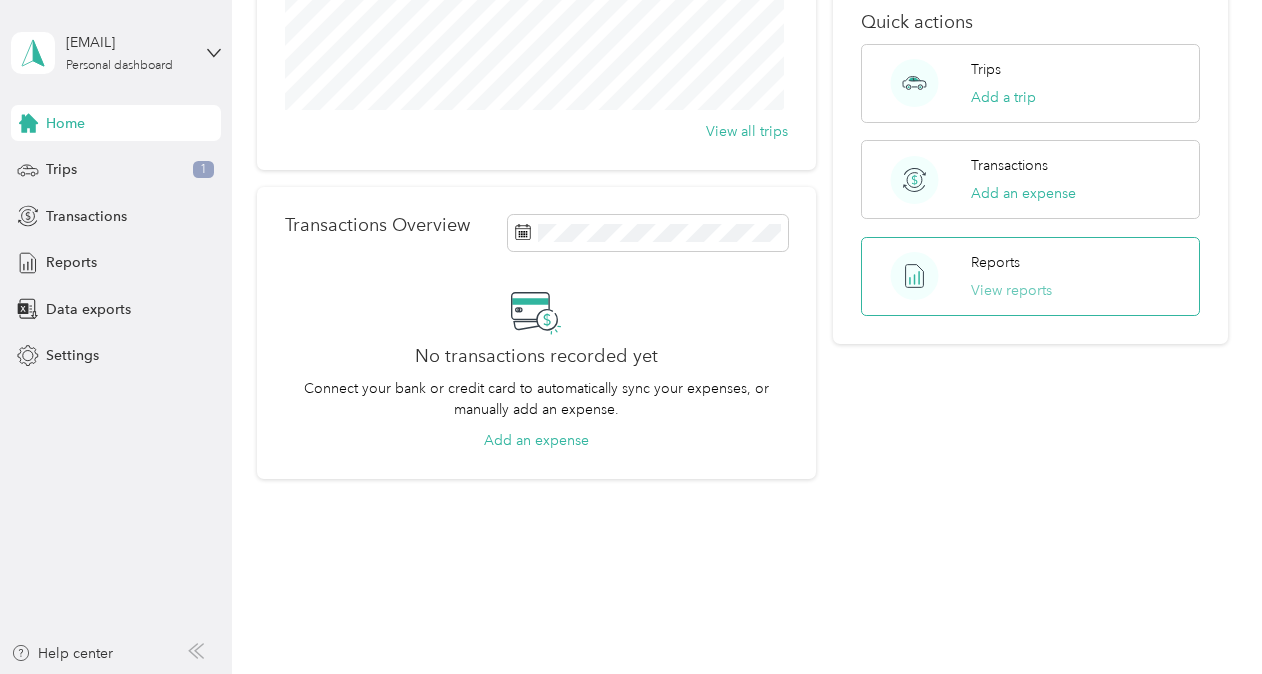 click on "View reports" at bounding box center (1011, 290) 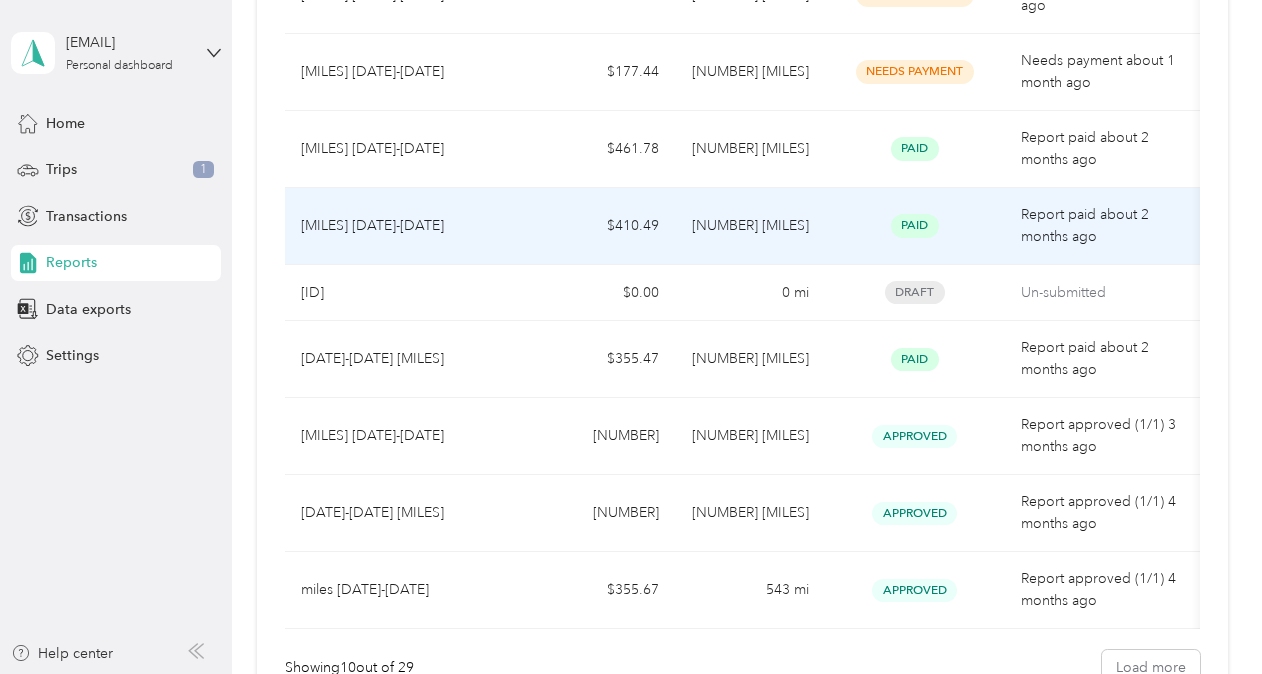 scroll, scrollTop: 0, scrollLeft: 0, axis: both 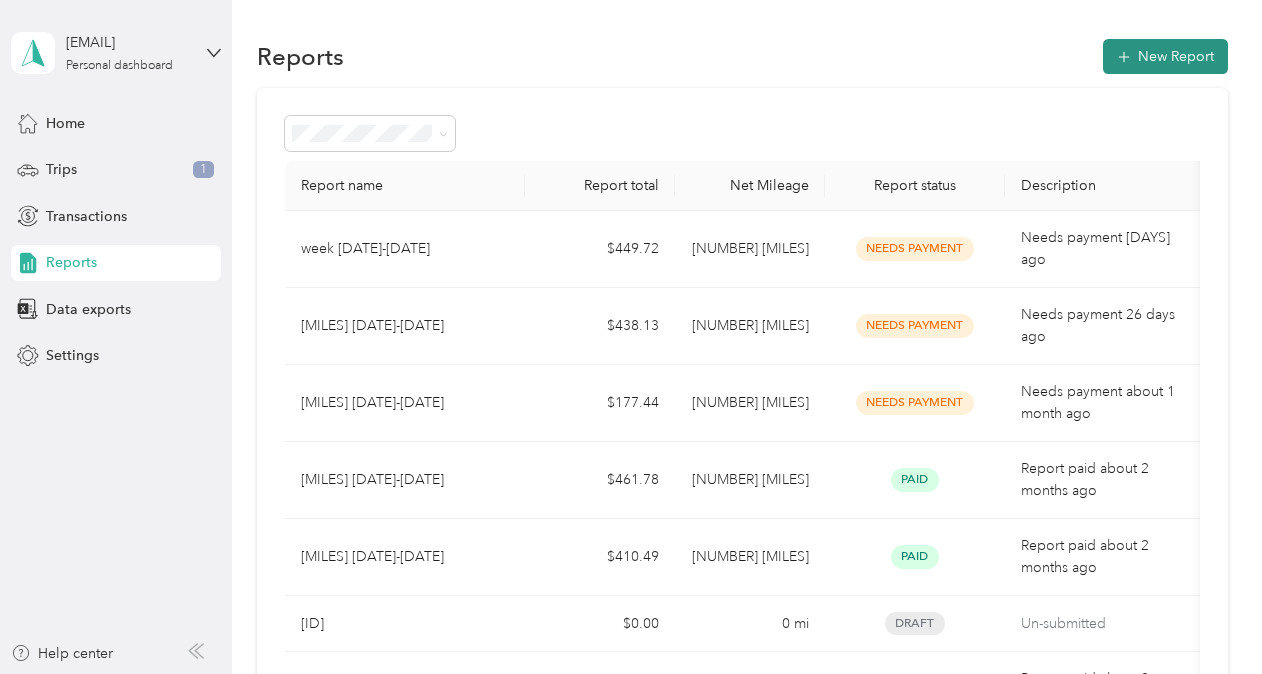 click on "New Report" at bounding box center (1165, 56) 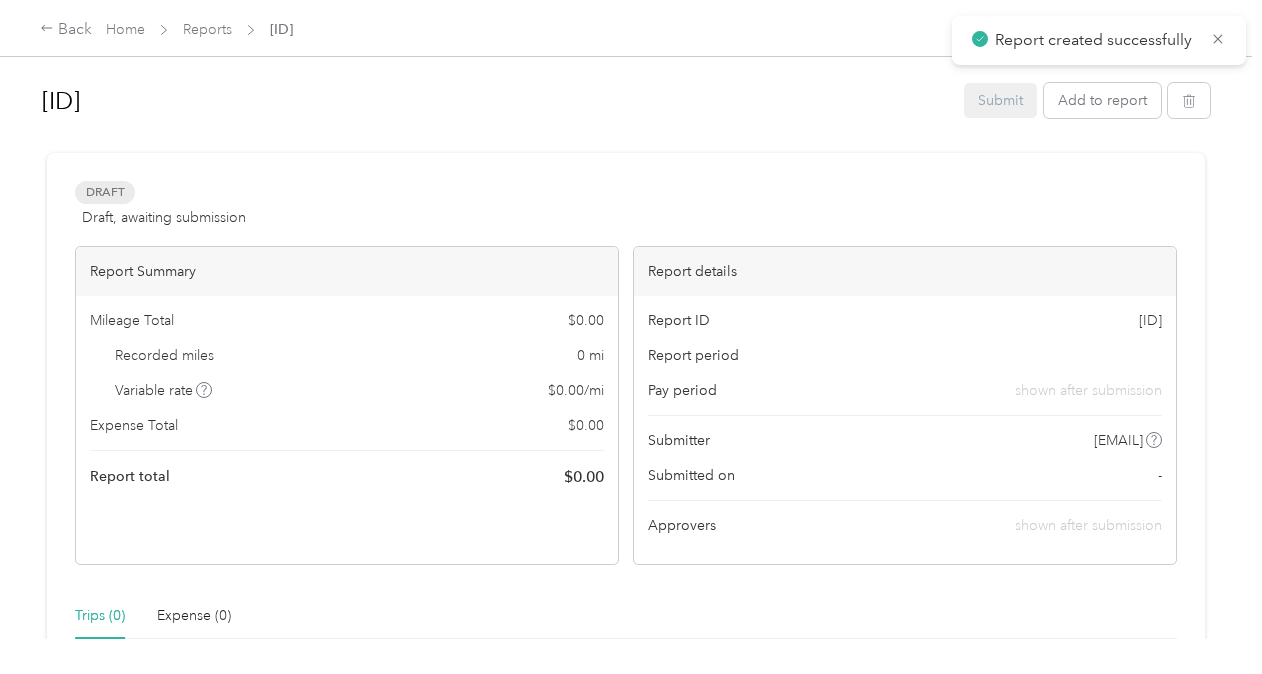 click on "Report ID [ID] Report period Pay period shown after submission Submitter [EMAIL] Submitted on - Approvers shown after submission Trips (0) Expense (0) There are no trips in this report. New trip Add trips Activity and Comments" at bounding box center (626, 319) 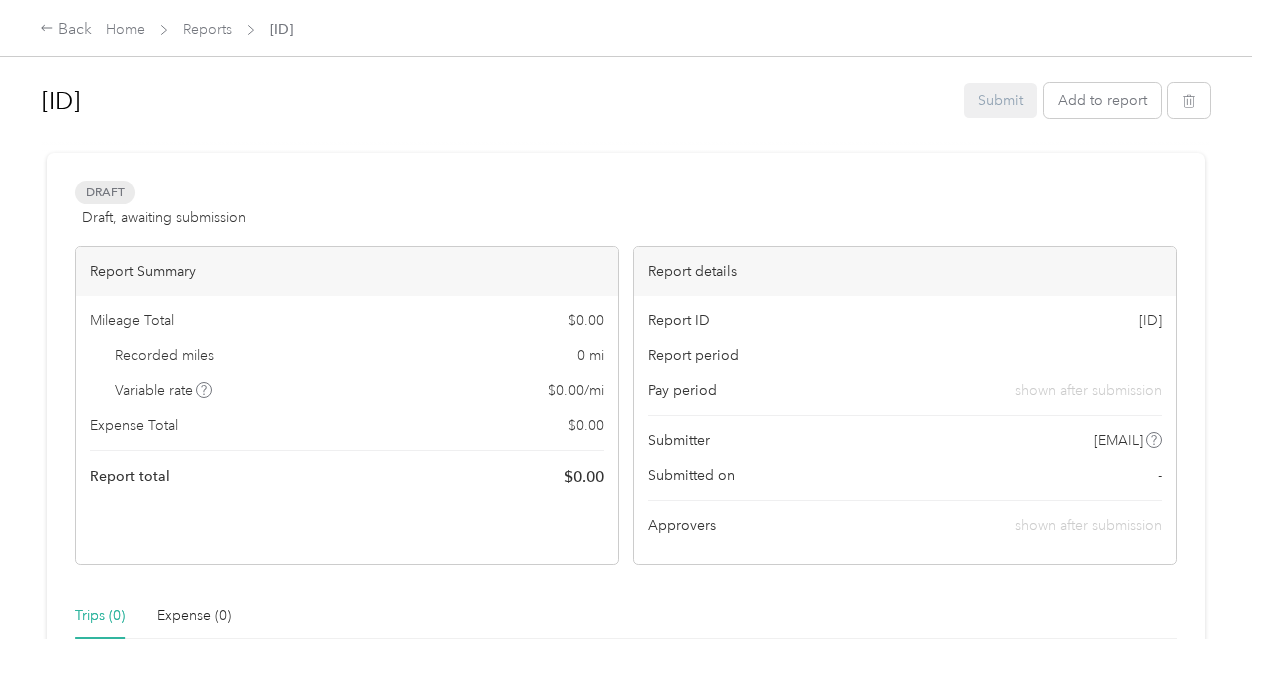 click on "[ID]" at bounding box center (496, 101) 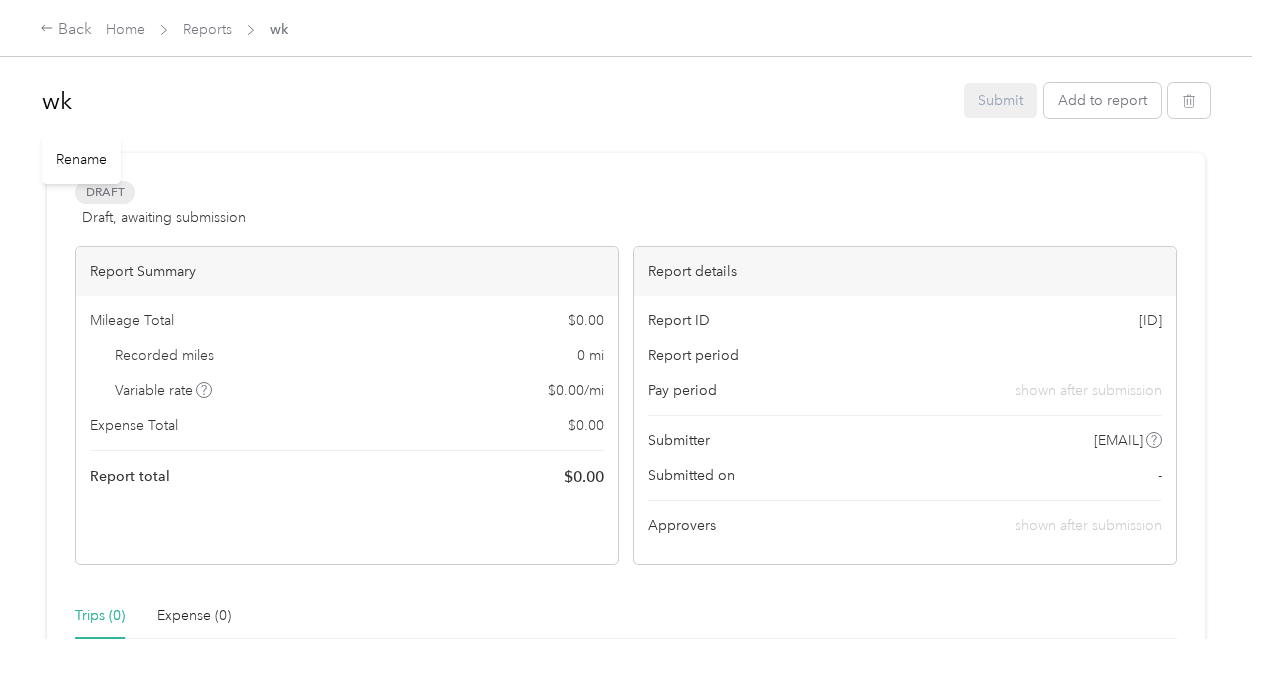 click on "wk" at bounding box center [496, 101] 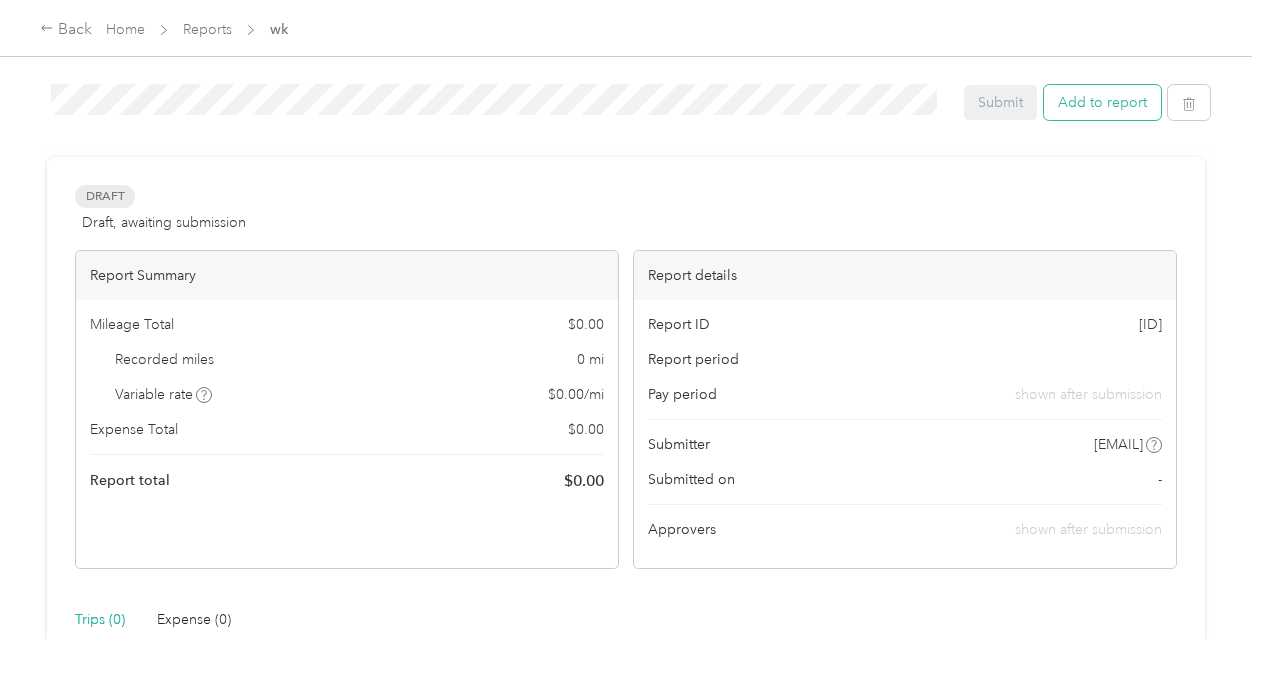 click on "Add to report" at bounding box center (1102, 102) 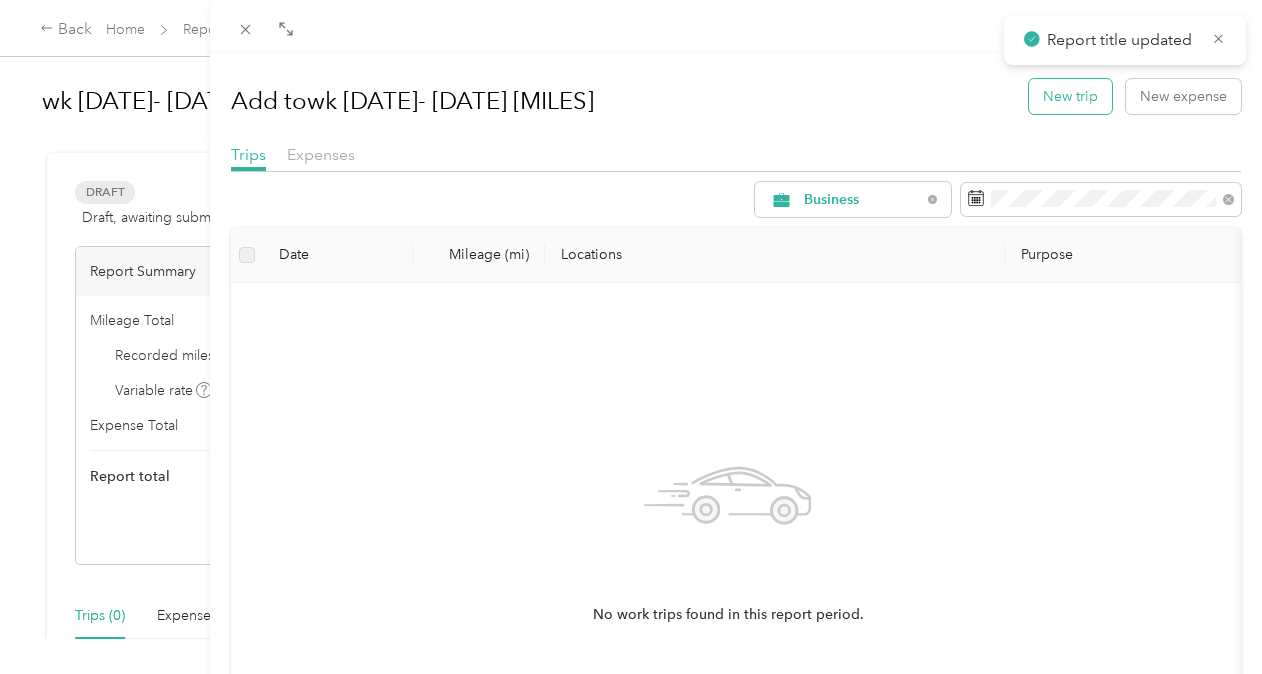 click on "New trip" at bounding box center (1070, 96) 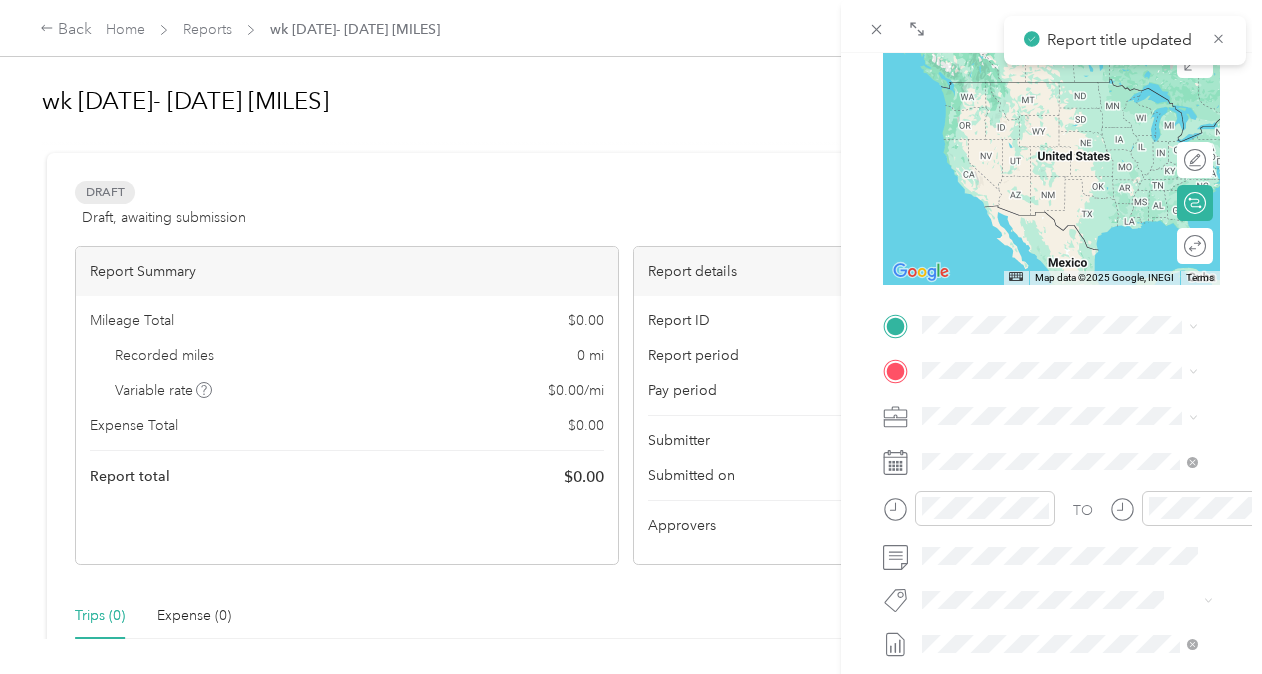 scroll, scrollTop: 210, scrollLeft: 0, axis: vertical 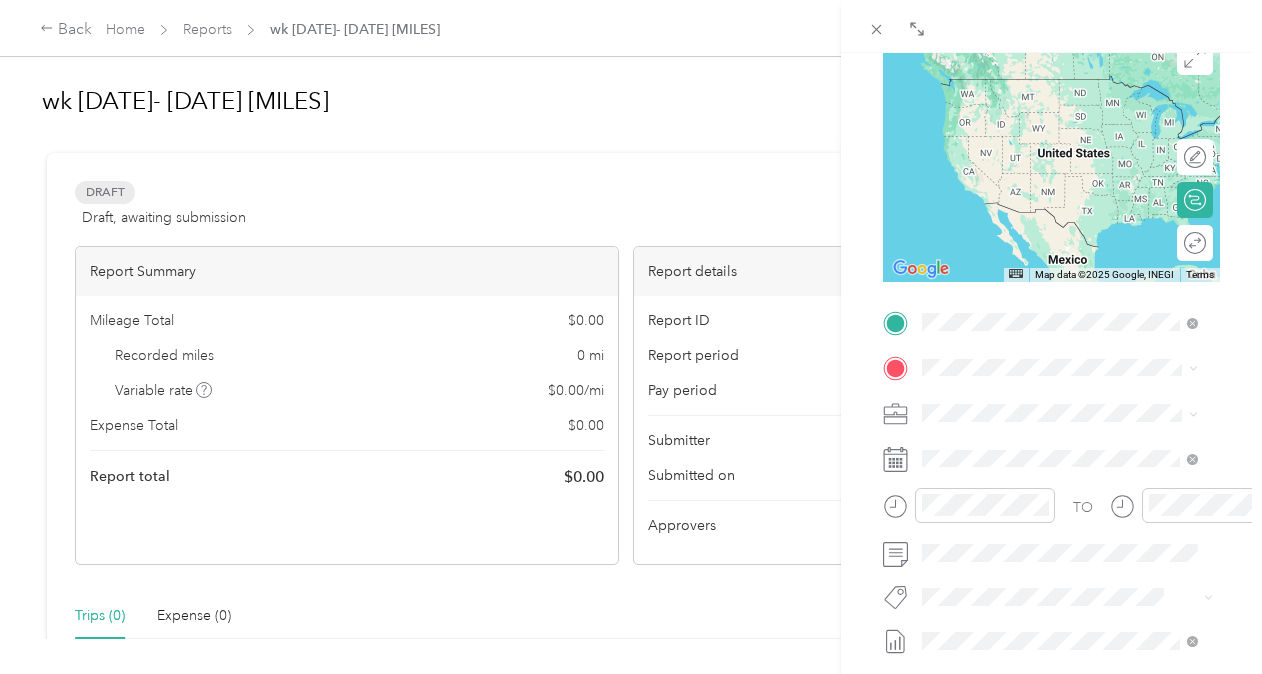 click on "[NUMBER] [STREET], [CITY], [STATE], [COUNTRY] , [POSTAL_CODE], [CITY], [STATE], [COUNTRY]" at bounding box center (1067, 455) 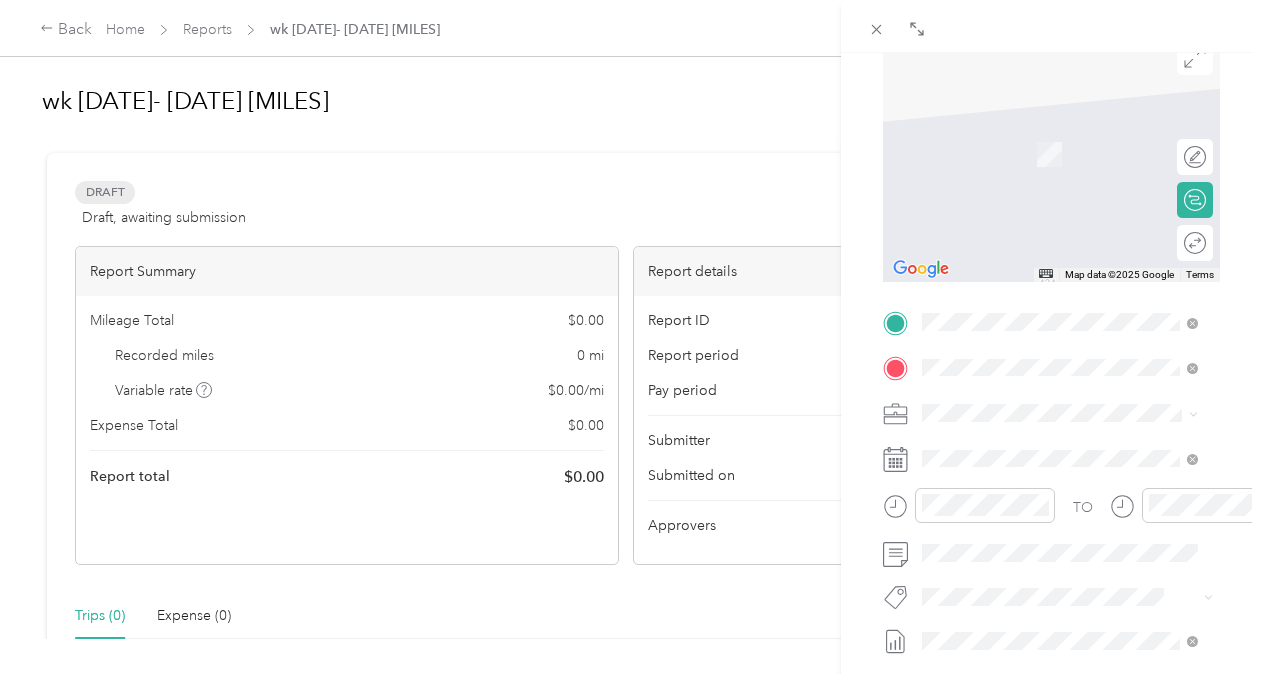 click on "[STREET]
[CITY], [STATE] [POSTAL_CODE], [COUNTRY]" at bounding box center [1075, 513] 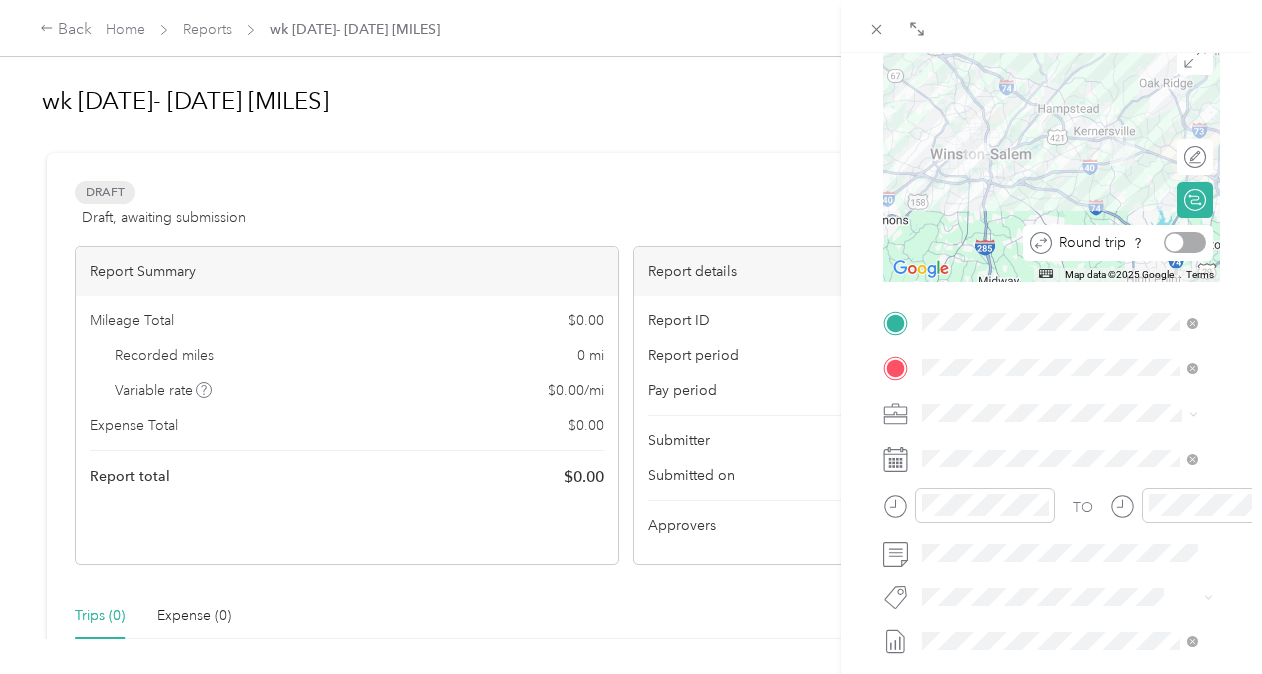 click at bounding box center (1185, 242) 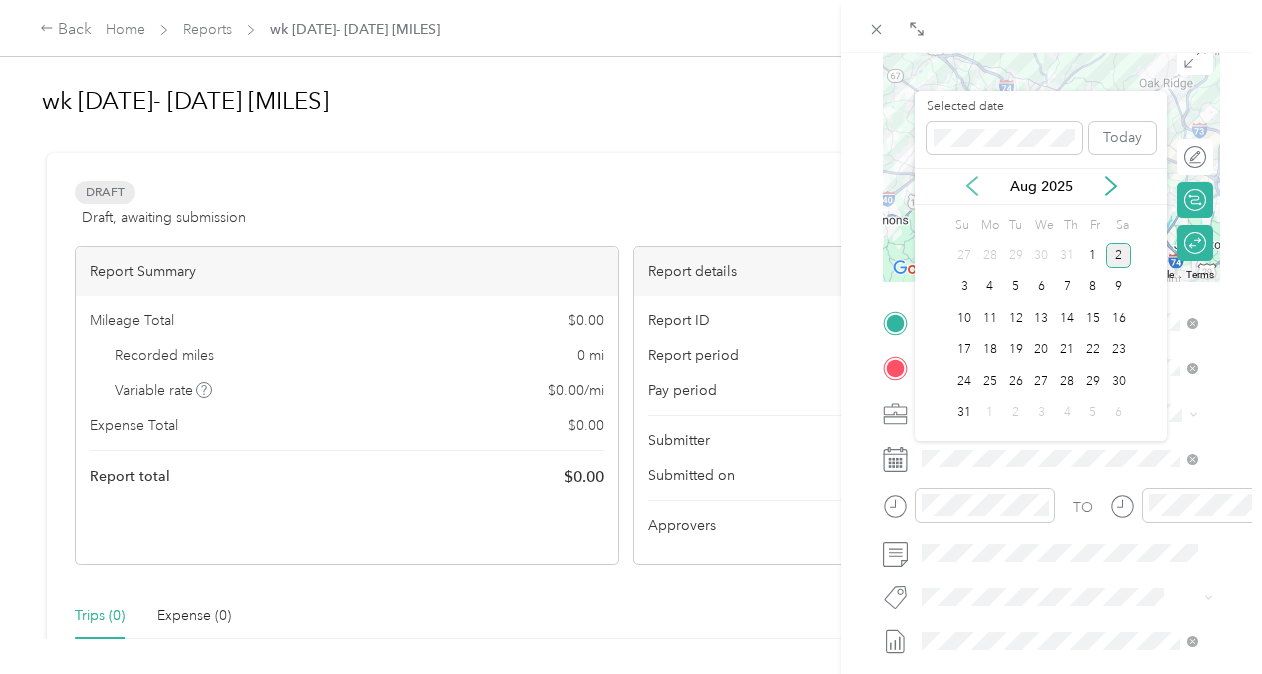 click 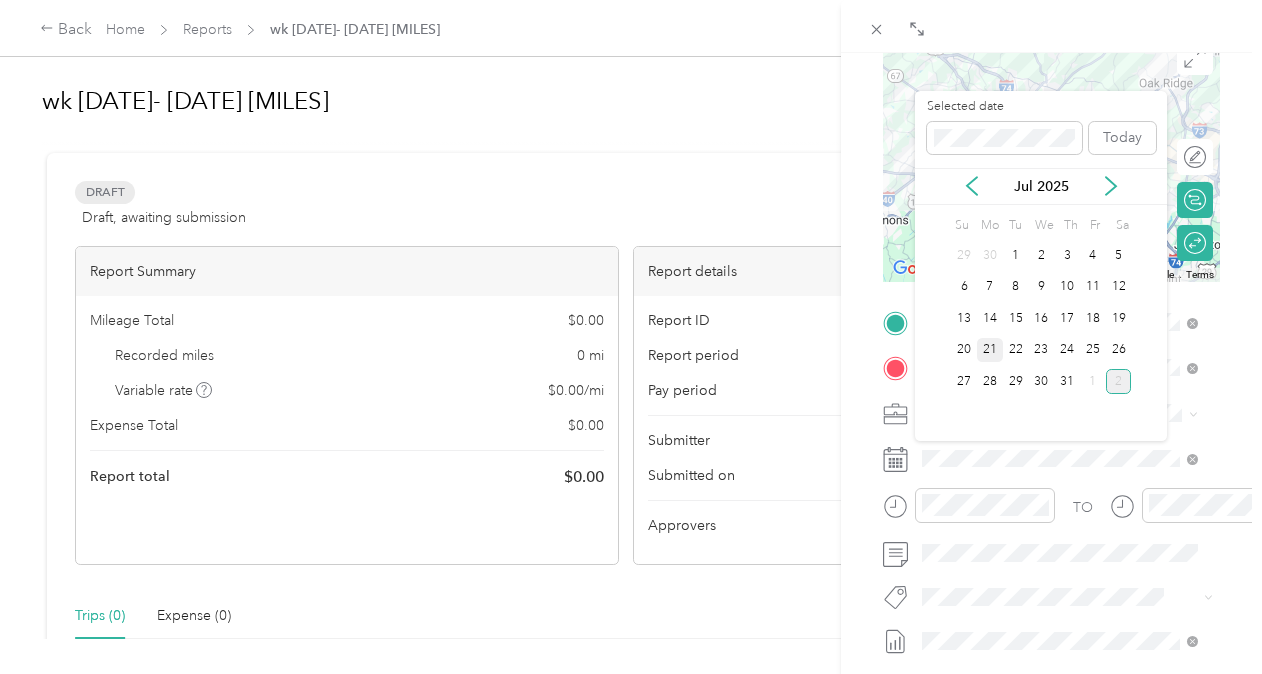 click on "21" at bounding box center [990, 350] 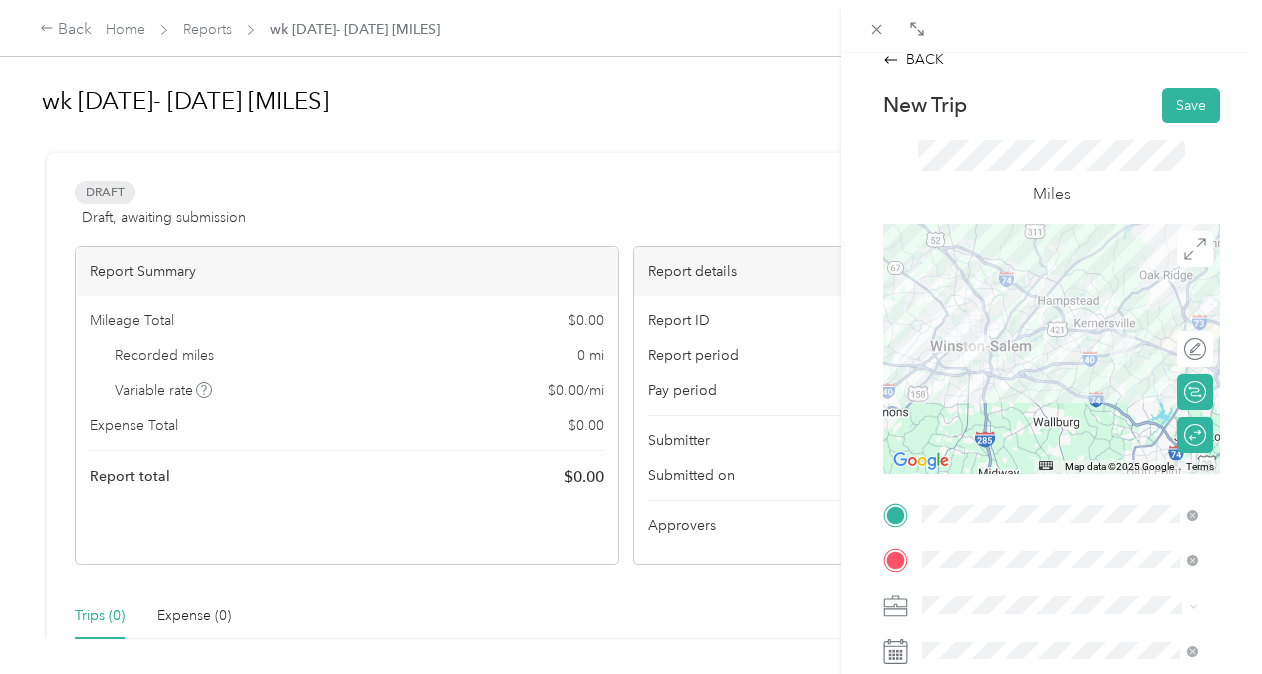 scroll, scrollTop: 12, scrollLeft: 0, axis: vertical 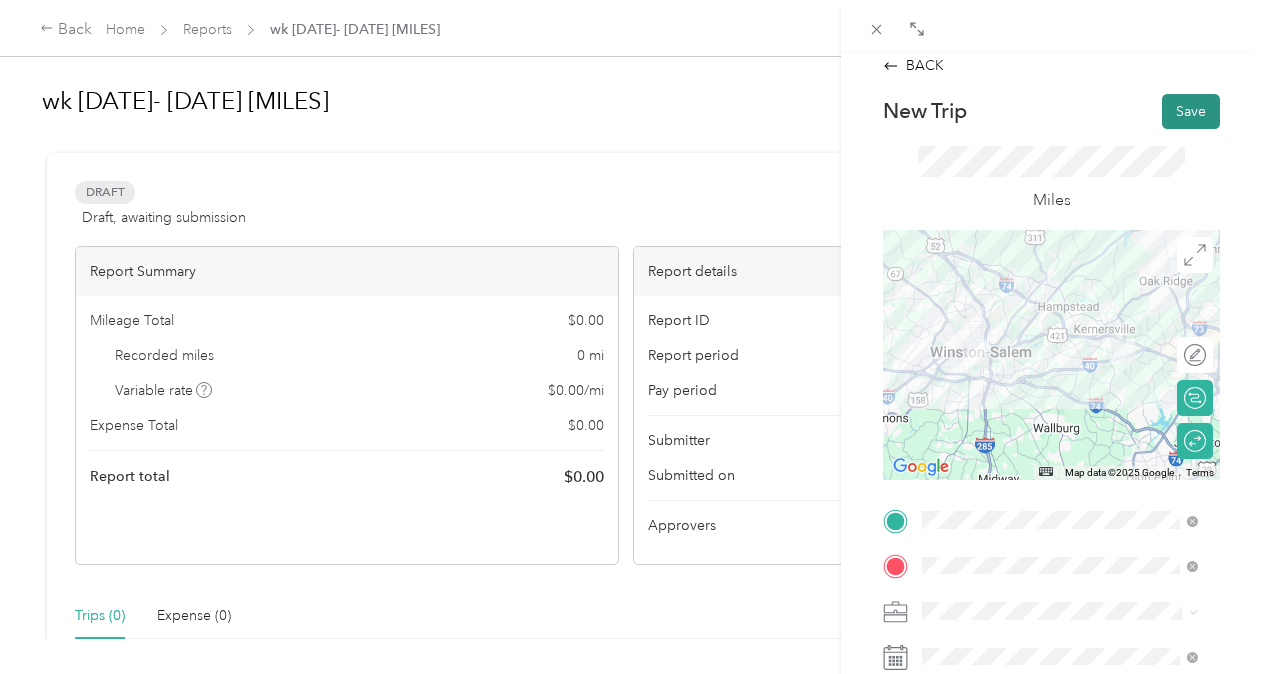 click on "Save" at bounding box center [1191, 111] 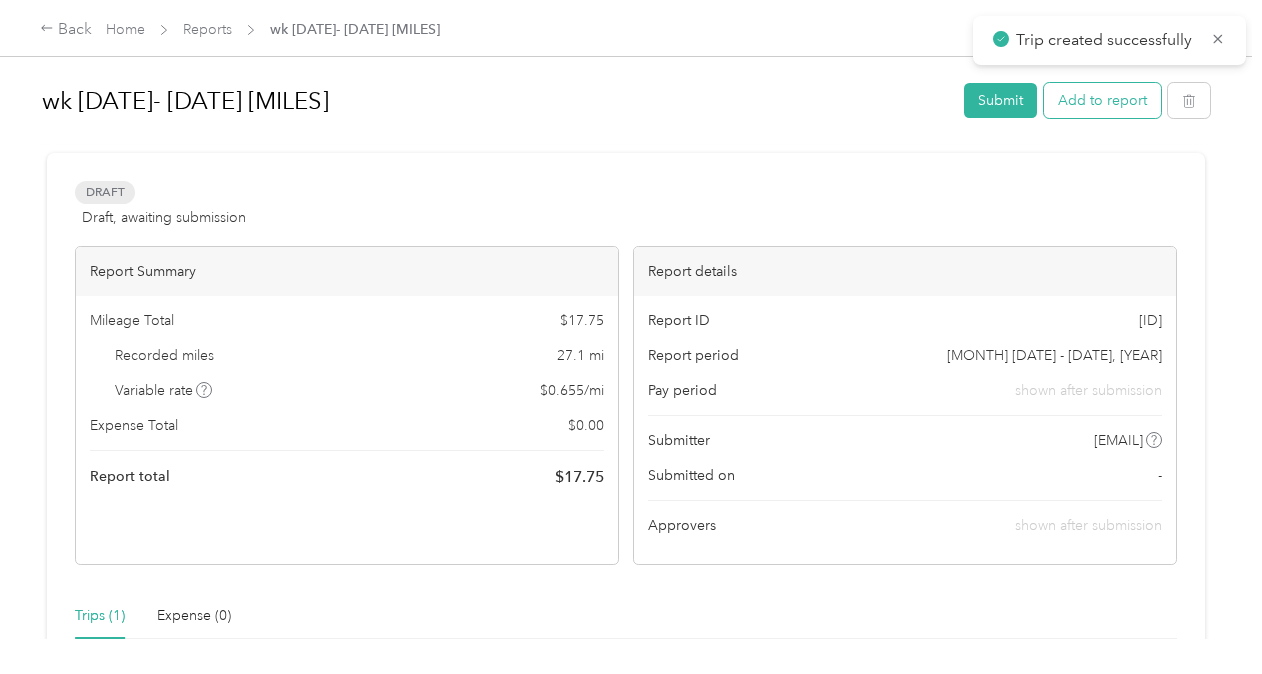 click on "Add to report" at bounding box center (1102, 100) 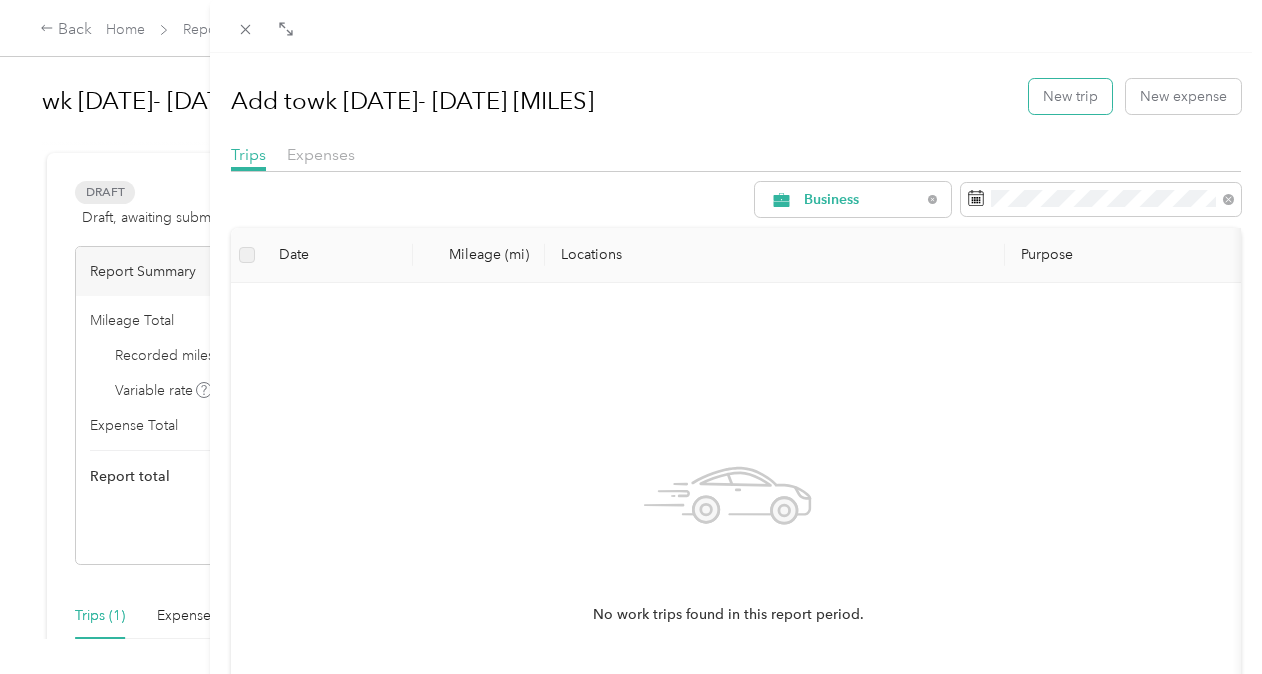 click on "New trip" at bounding box center [1070, 96] 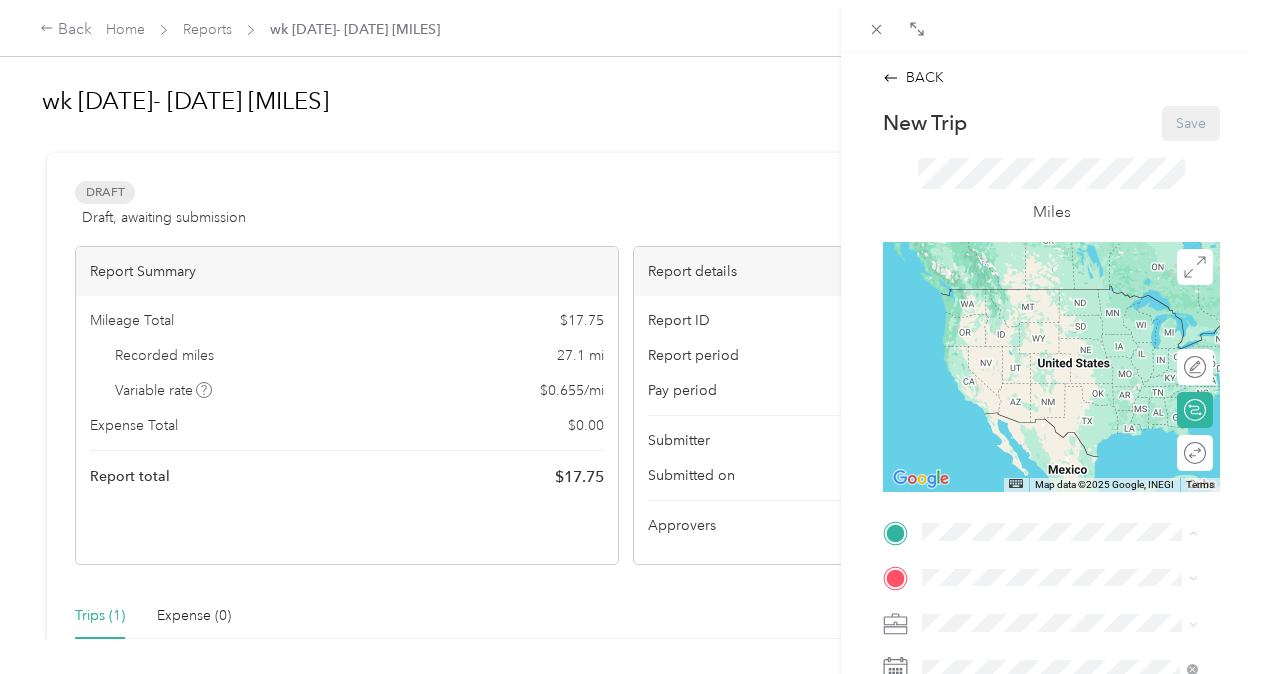 click on "[NUMBER] [STREET], [CITY], [STATE], [COUNTRY] , [POSTAL_CODE], [CITY], [STATE], [COUNTRY]" at bounding box center [1067, 483] 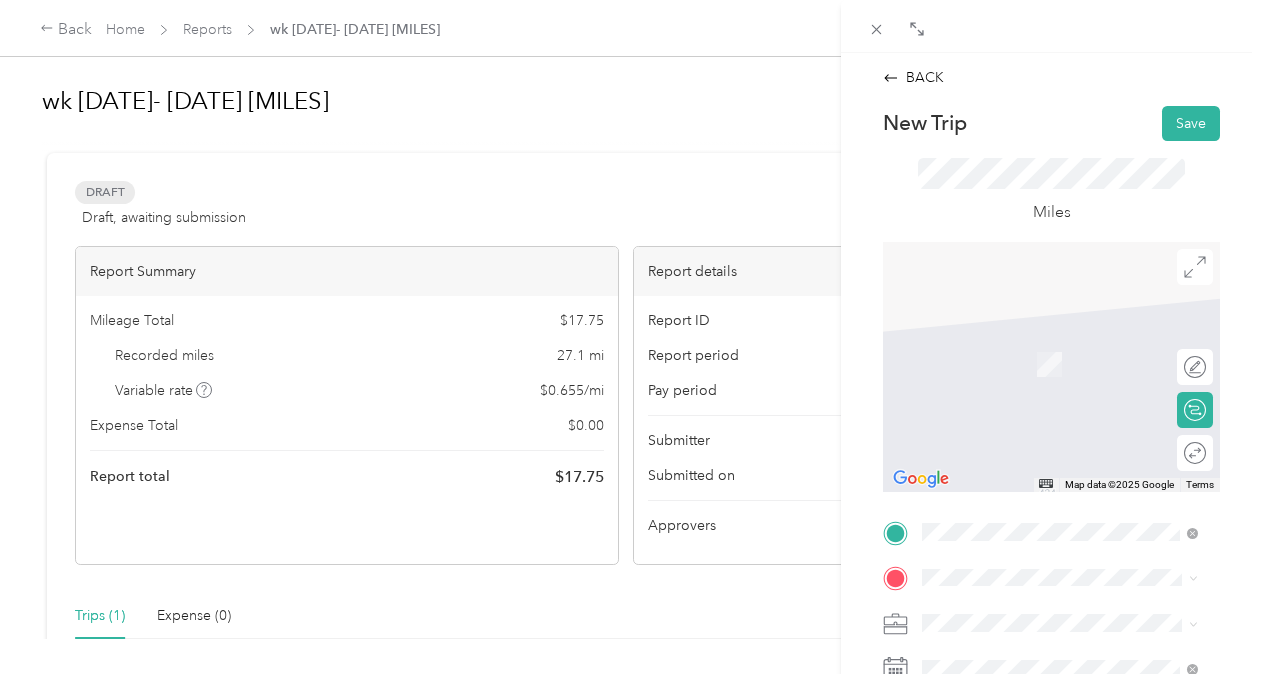 click on "[NUMBER] [STREET]
[CITY], [STATE] [POSTAL_CODE], [COUNTRY]" at bounding box center [1075, 423] 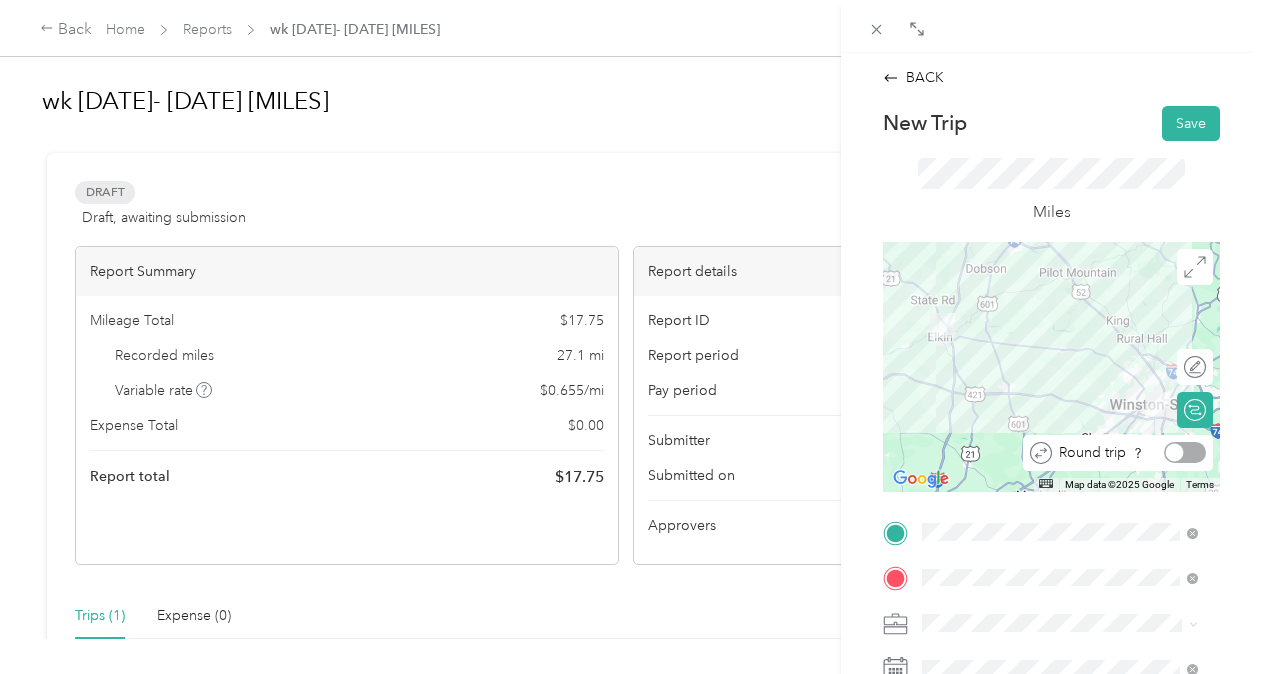 click at bounding box center (1185, 452) 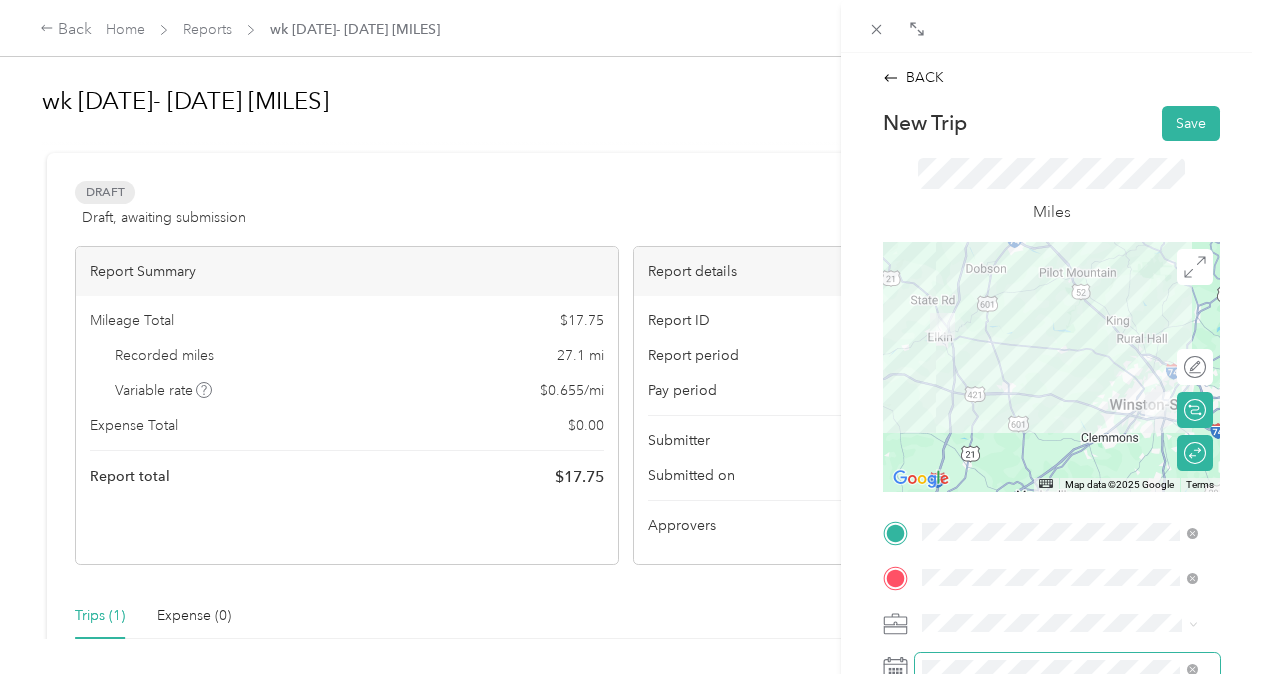 click at bounding box center (1067, 669) 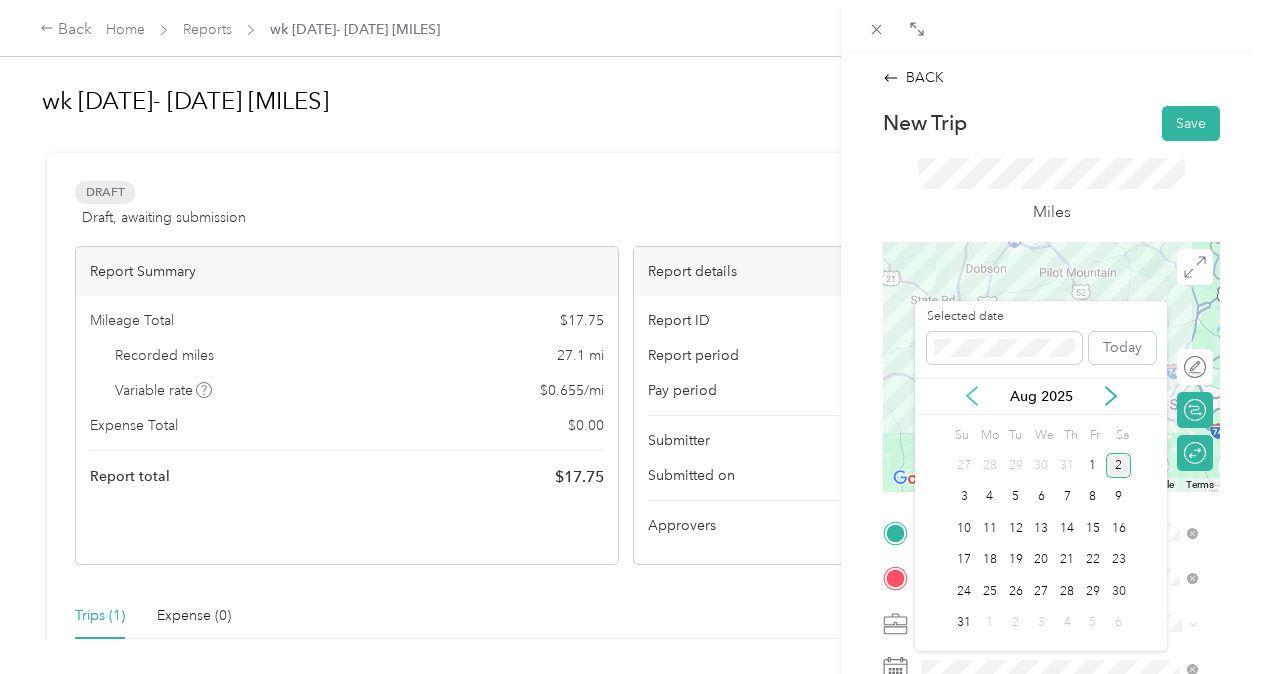 click 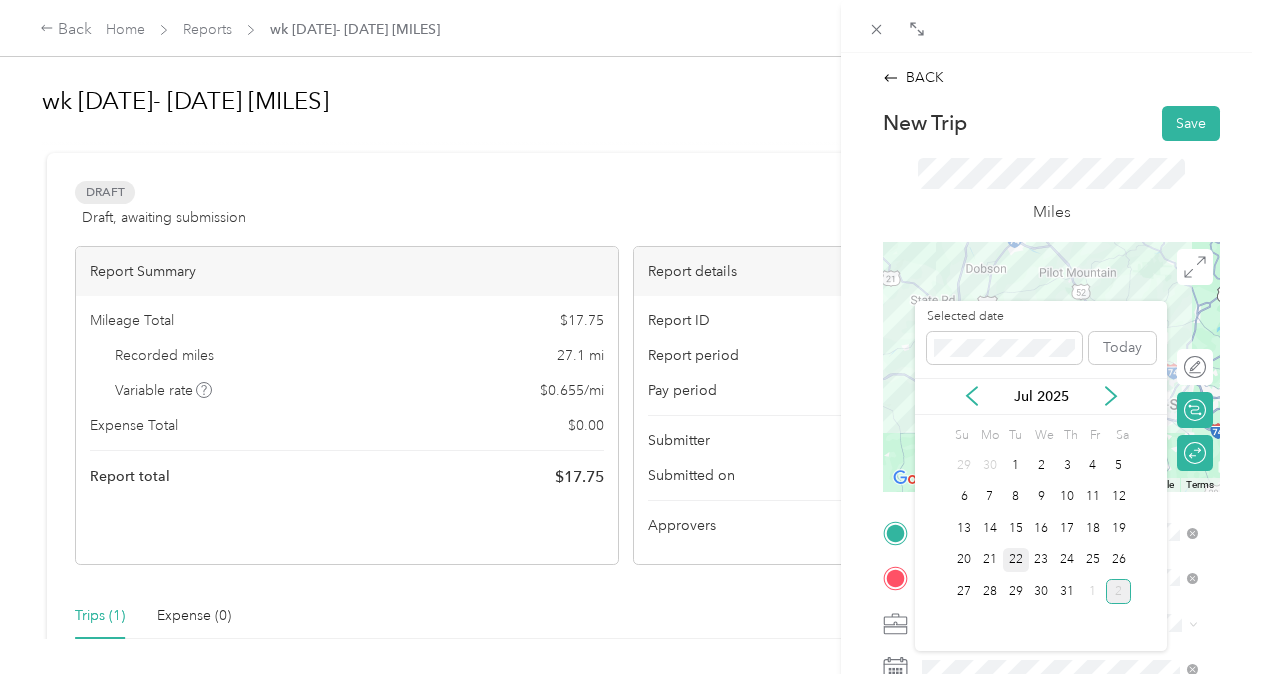 click on "22" at bounding box center [1016, 560] 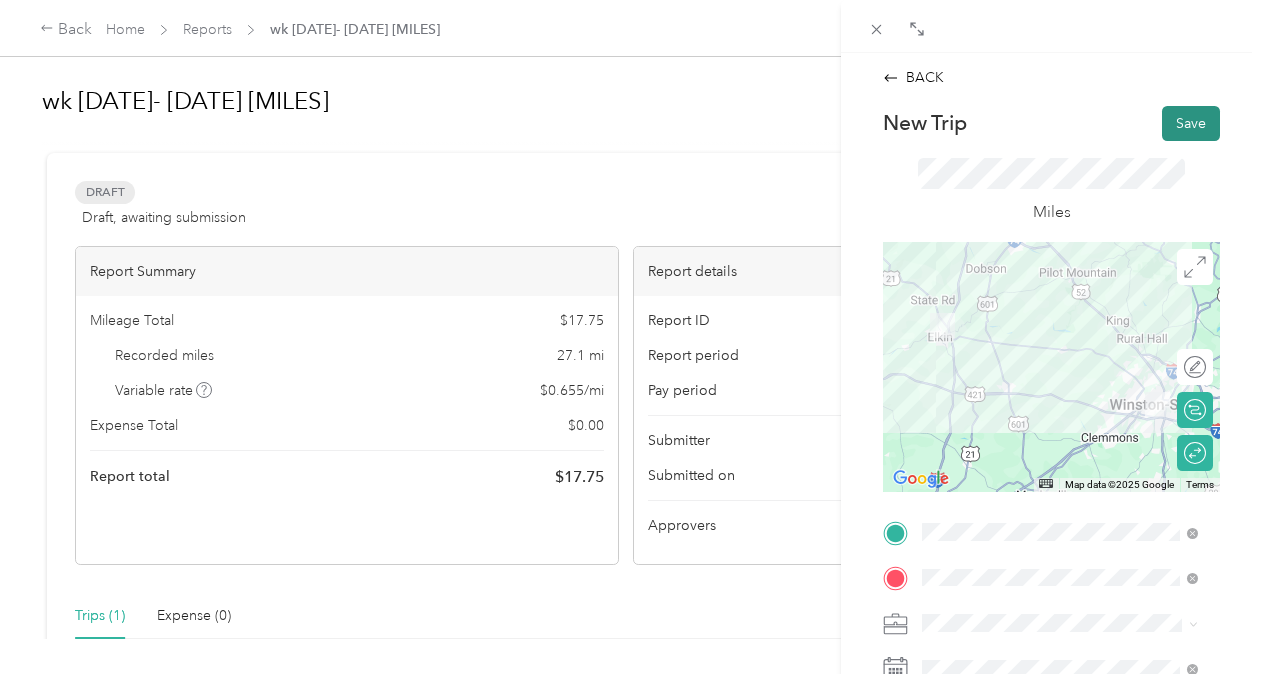 click on "Save" at bounding box center [1191, 123] 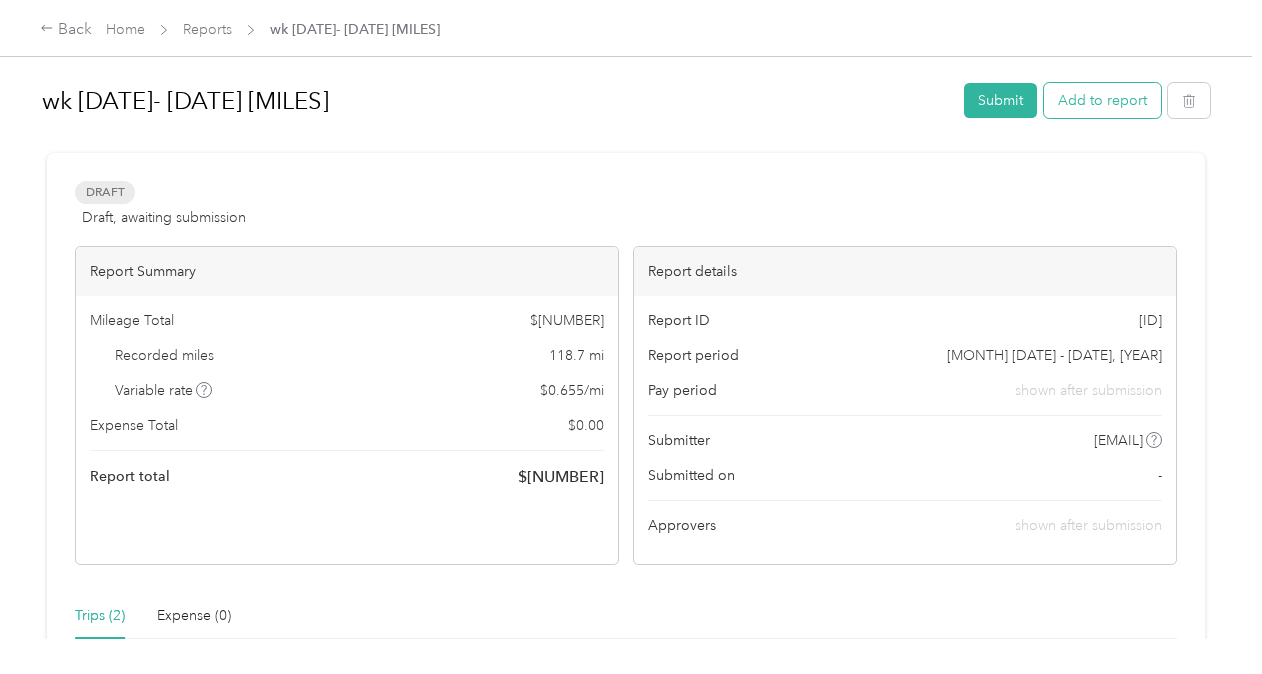 click on "Add to report" at bounding box center [1102, 100] 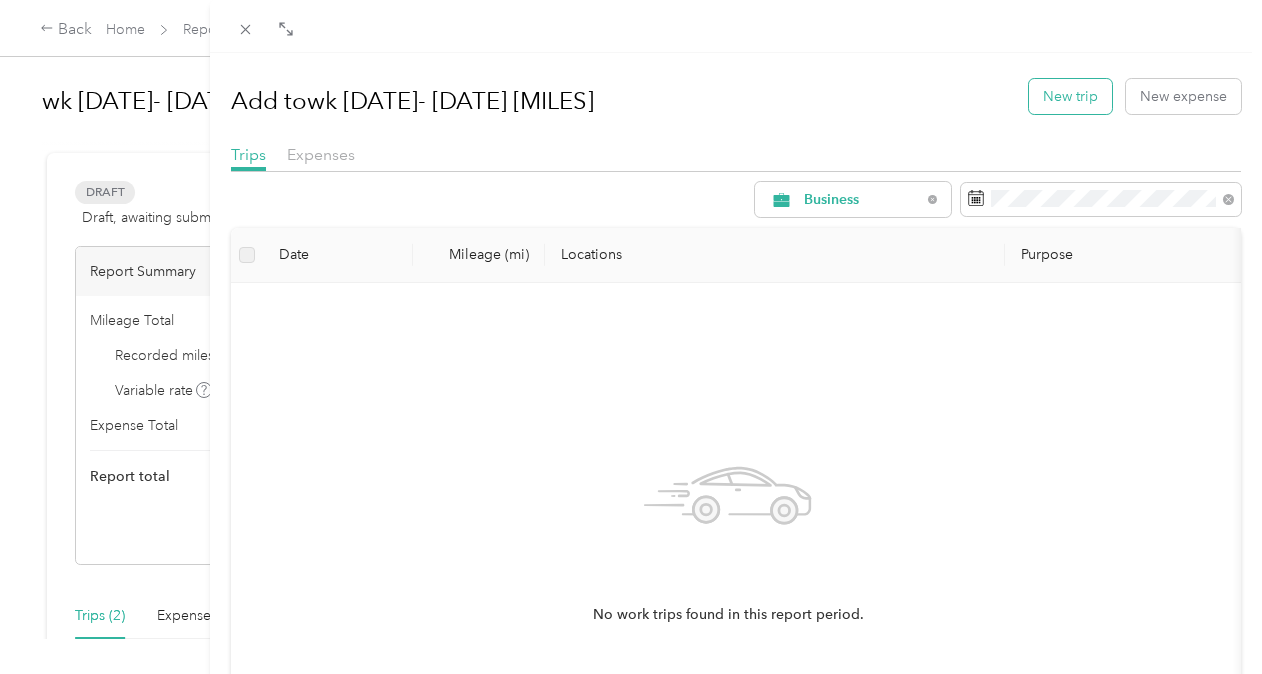 click on "New trip" at bounding box center [1070, 96] 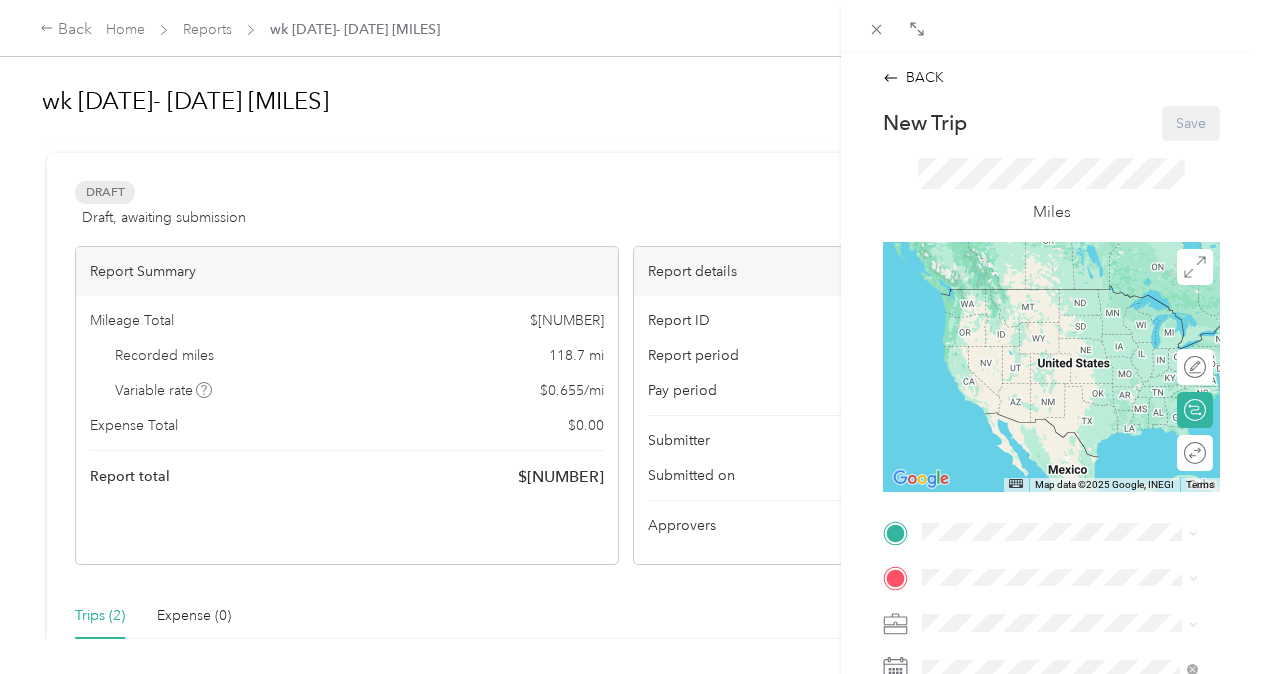 click on "[NUMBER] [STREET], [CITY], [STATE], [COUNTRY] , [POSTAL_CODE], [CITY], [STATE], [COUNTRY]" at bounding box center [1067, 482] 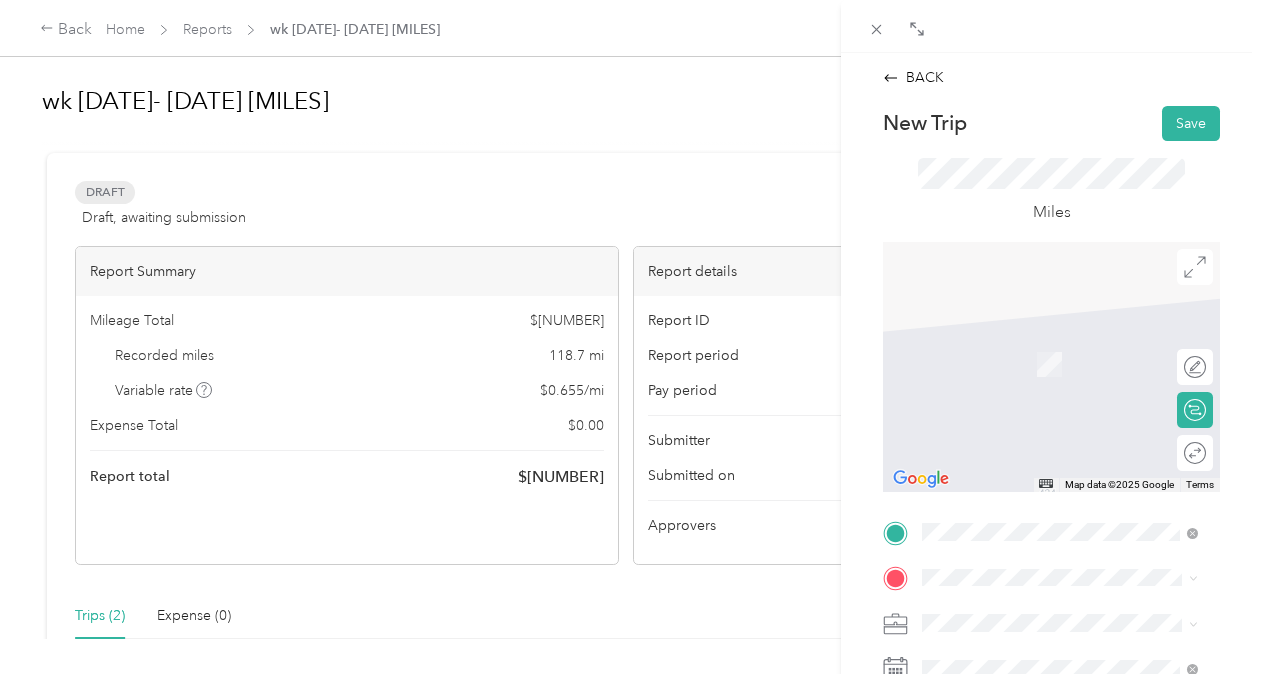 click on "[STREET]
[CITY], [STATE] [POSTAL_CODE], [COUNTRY]" at bounding box center [1075, 350] 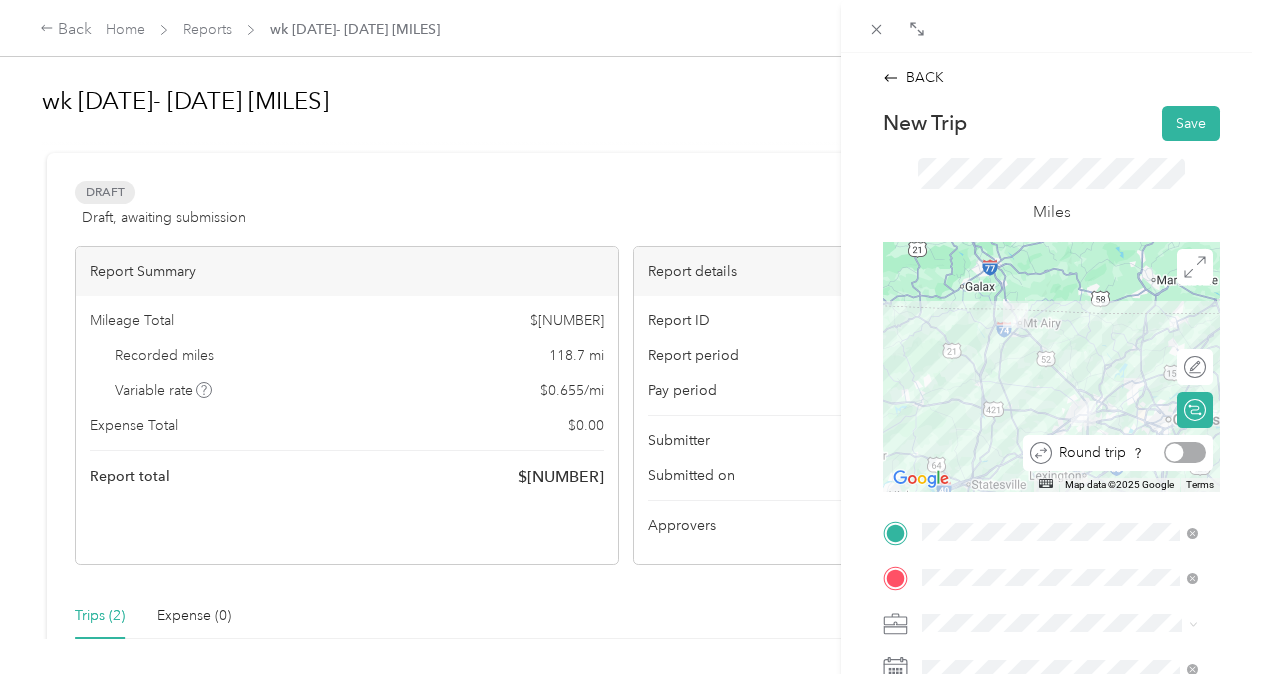 click at bounding box center [1185, 452] 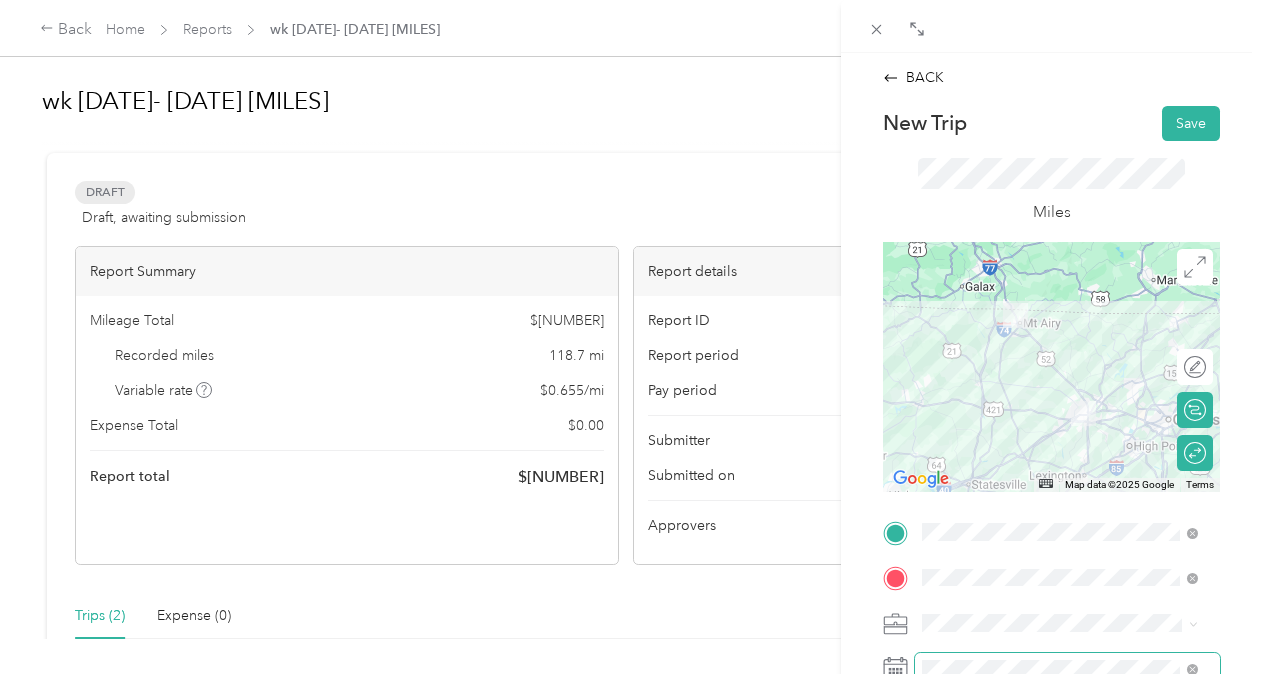 click at bounding box center (1067, 669) 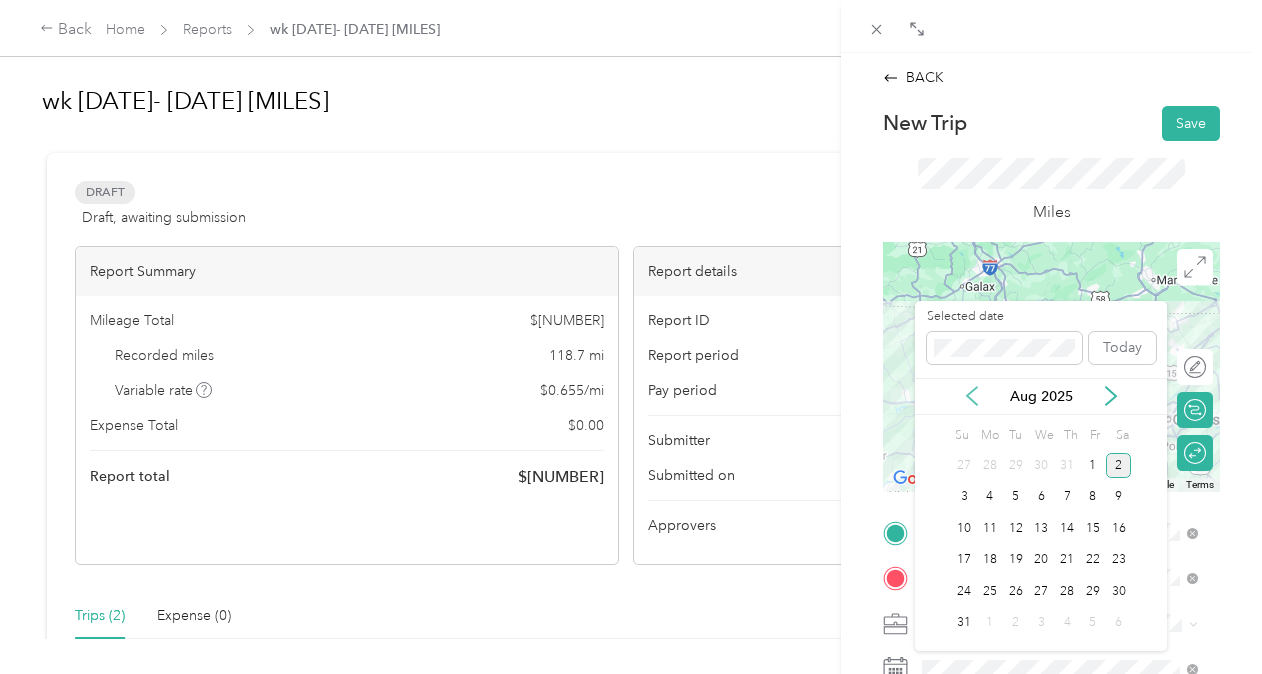 click 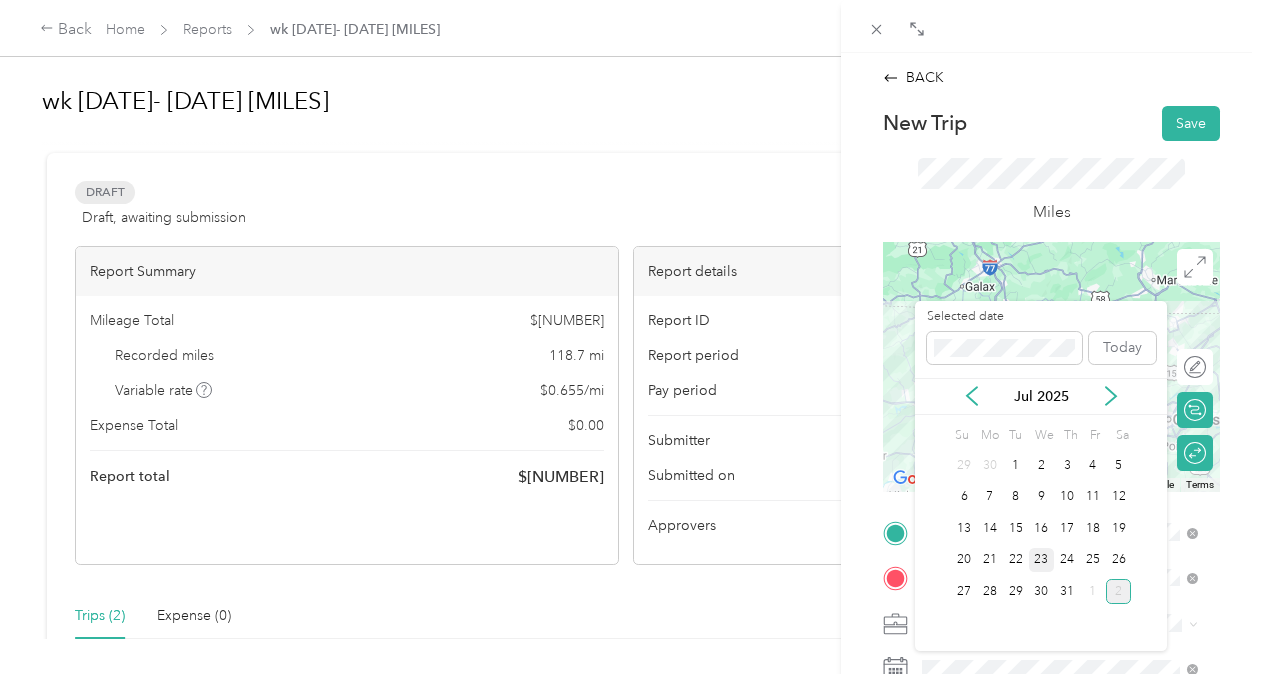 click on "23" at bounding box center [1042, 560] 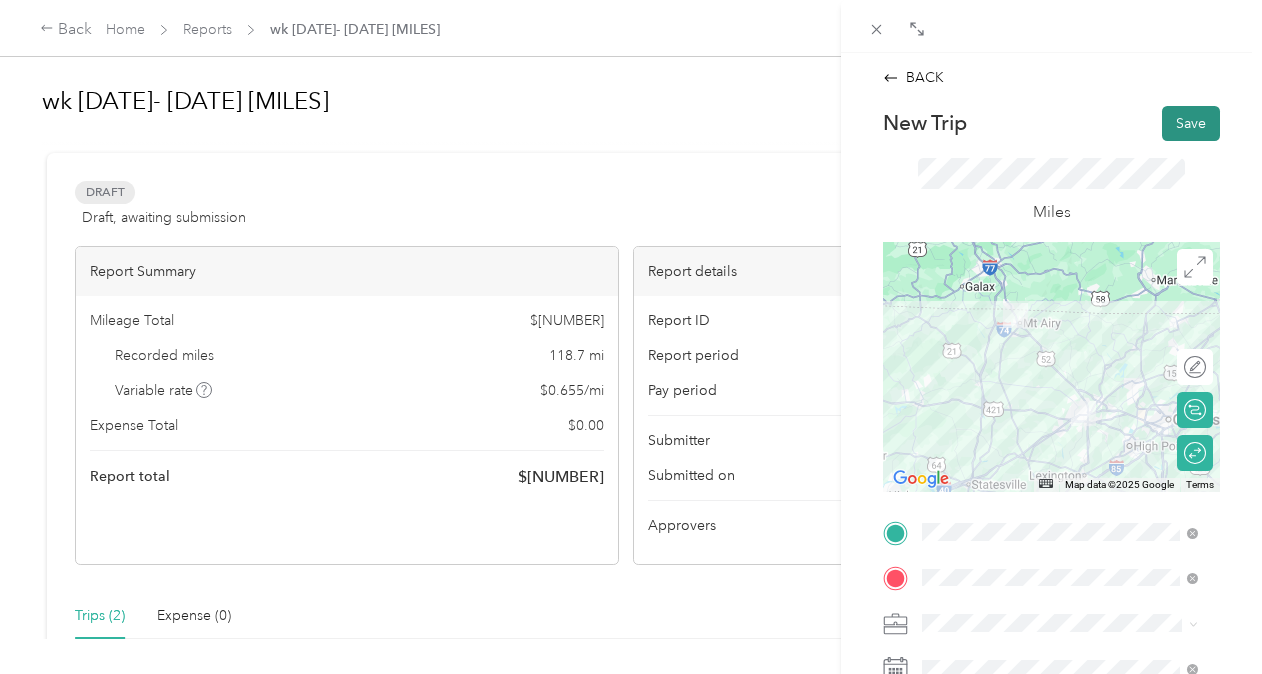 click on "Save" at bounding box center [1191, 123] 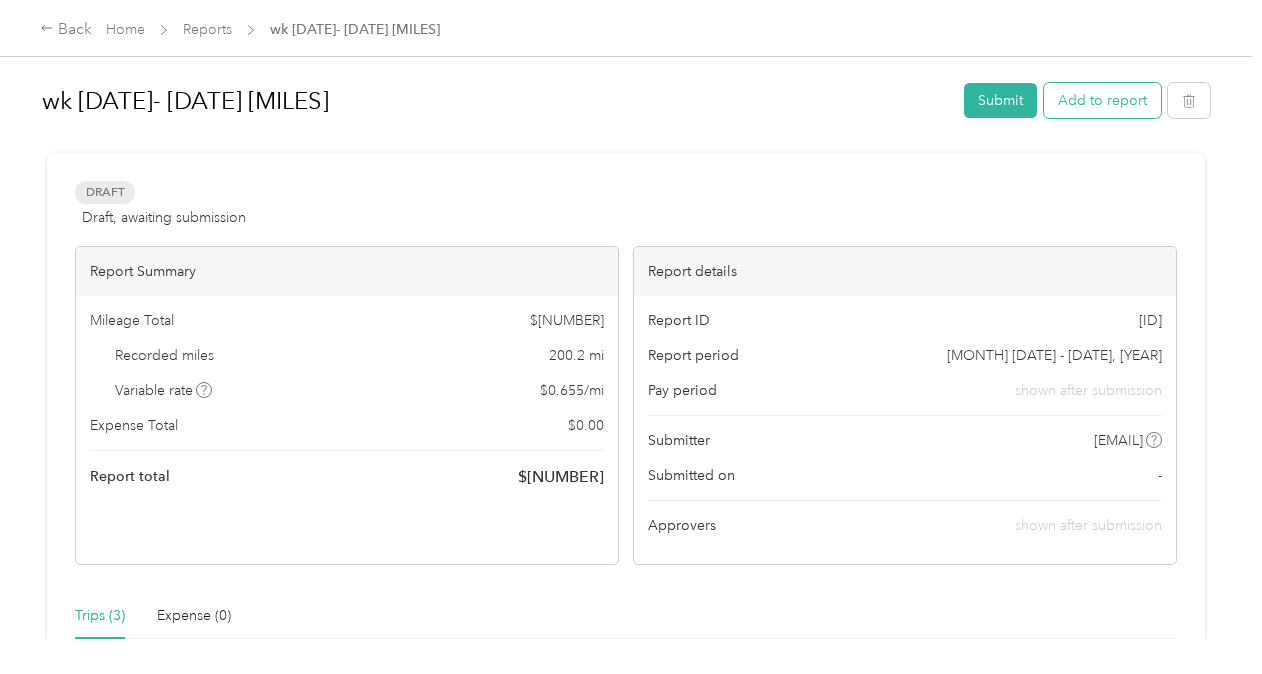 click on "Add to report" at bounding box center (1102, 100) 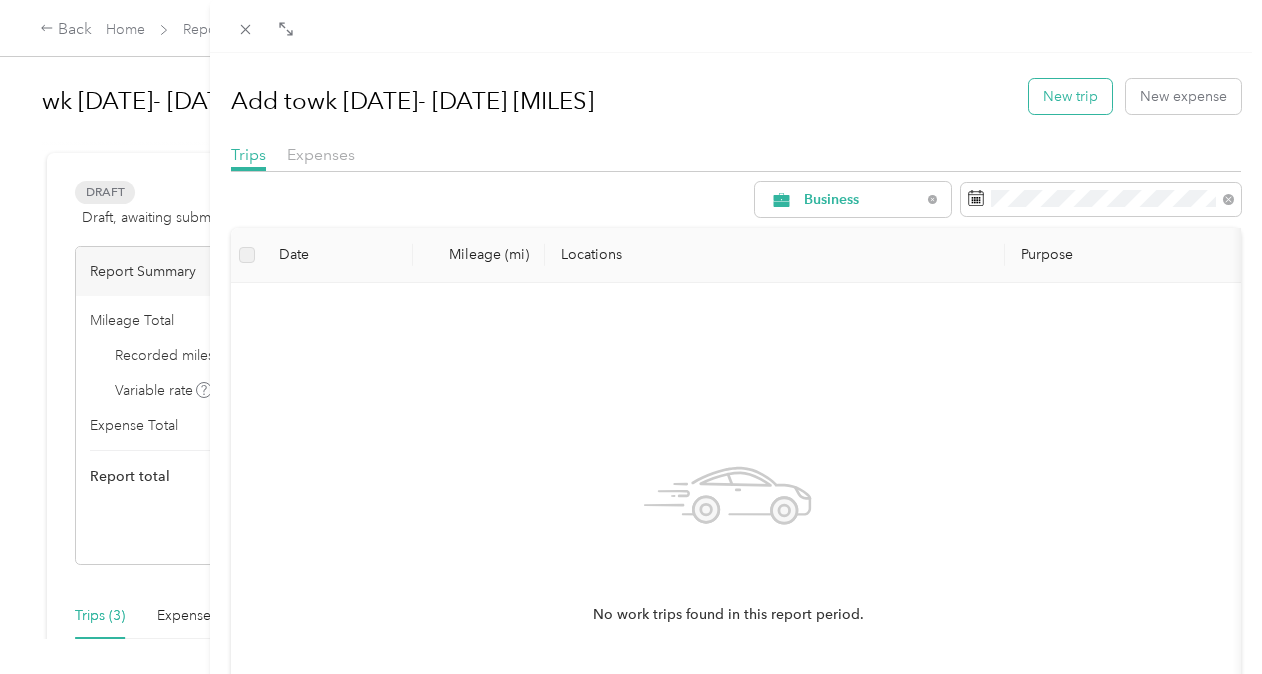 click on "New trip" at bounding box center (1070, 96) 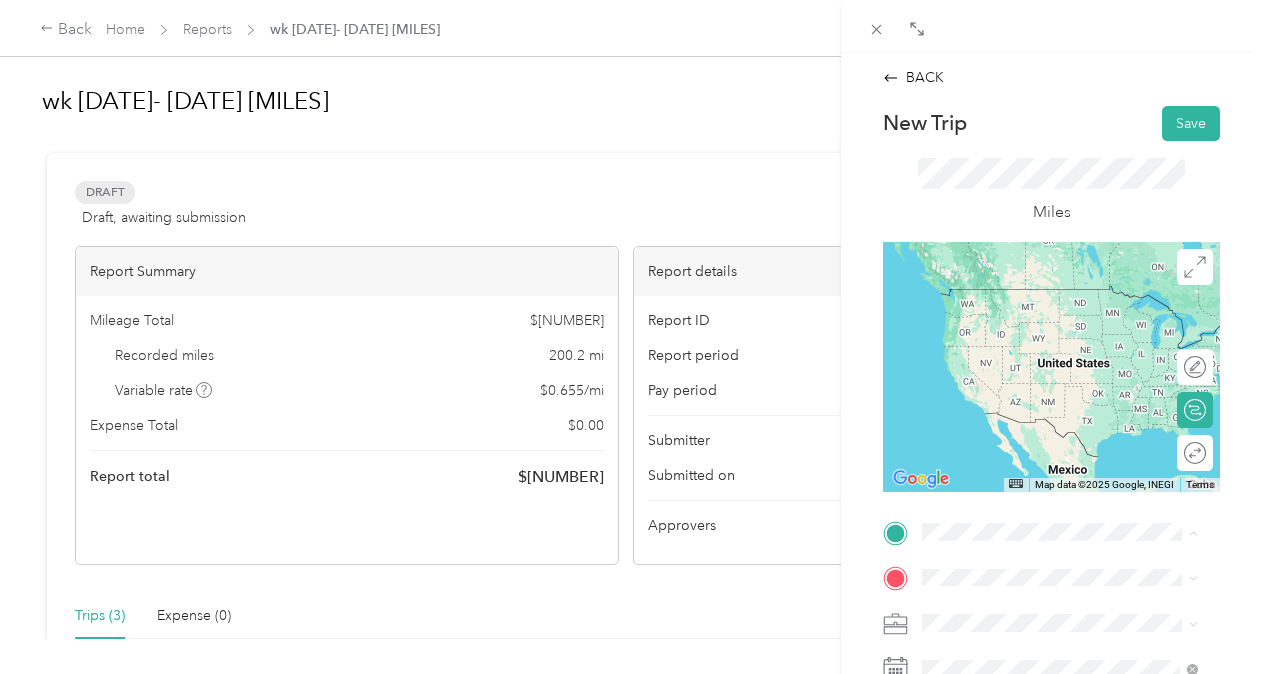click on "Home ([NUMBER] [STREET], [CITY], [STATE], [COUNTRY] , [CITY], [STATE])" at bounding box center (1059, 472) 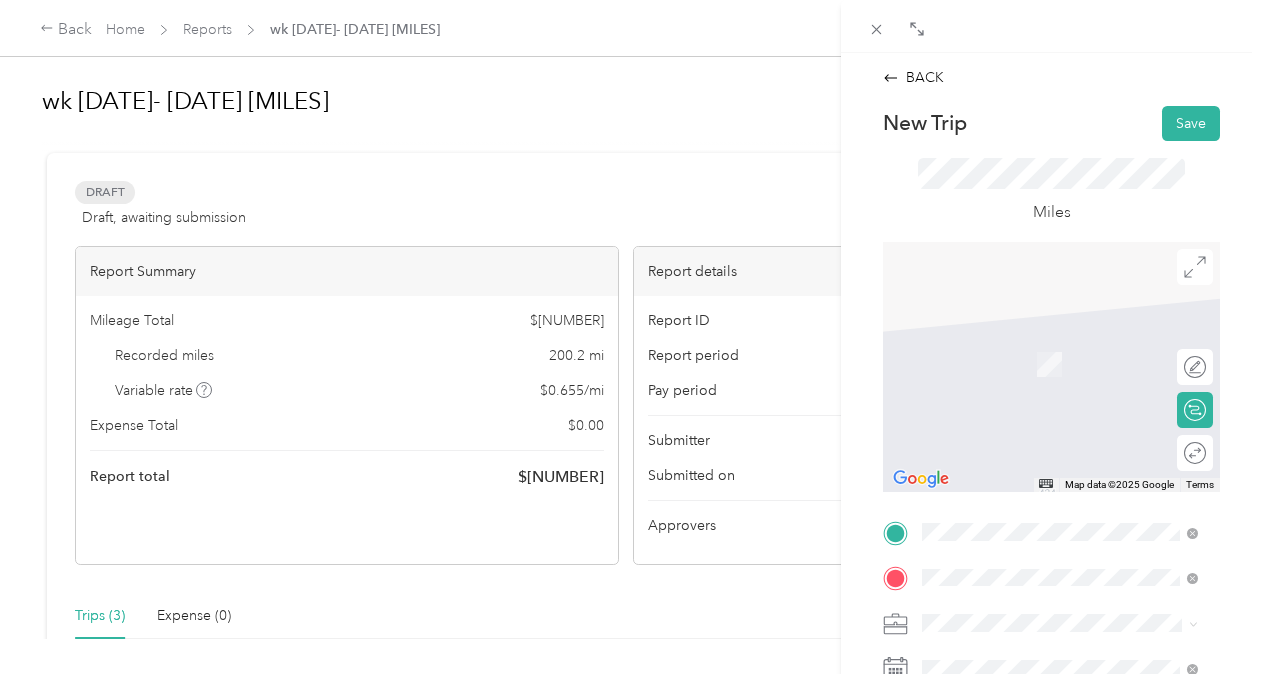 click on "[NUMBER] [STREET]
[CITY], [STATE] [POSTAL_CODE], [COUNTRY]" at bounding box center (1075, 351) 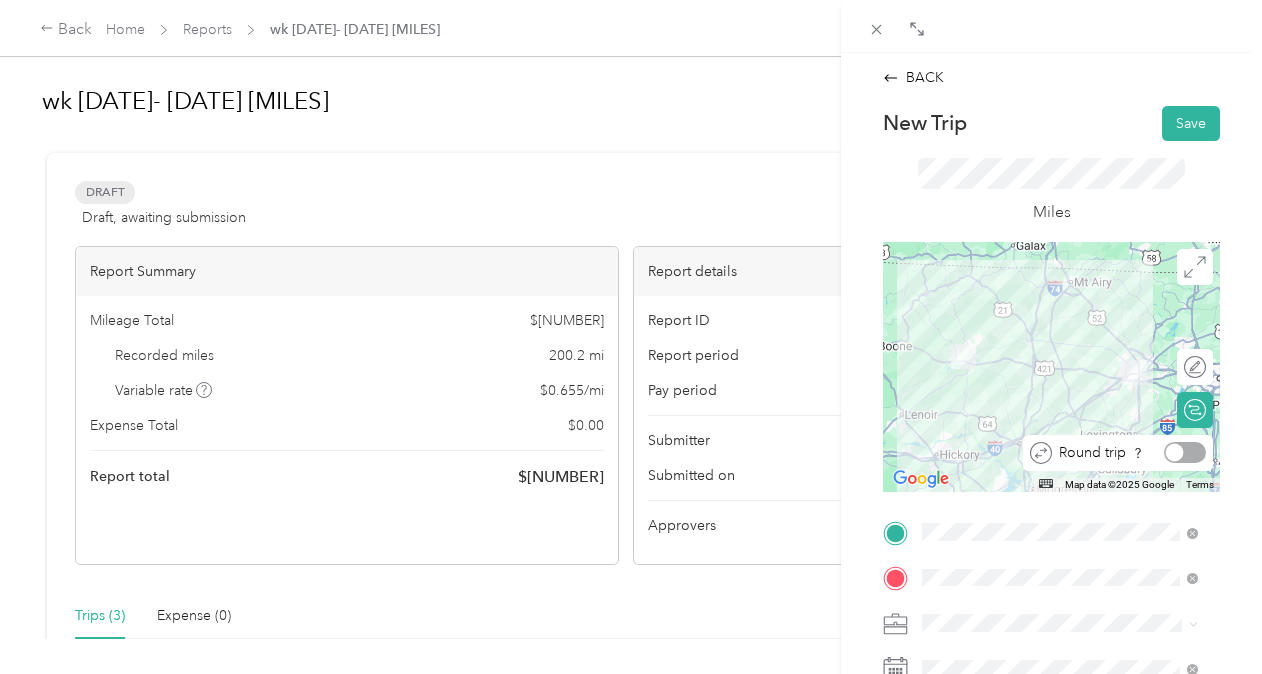click on "Round trip" at bounding box center [1118, 453] 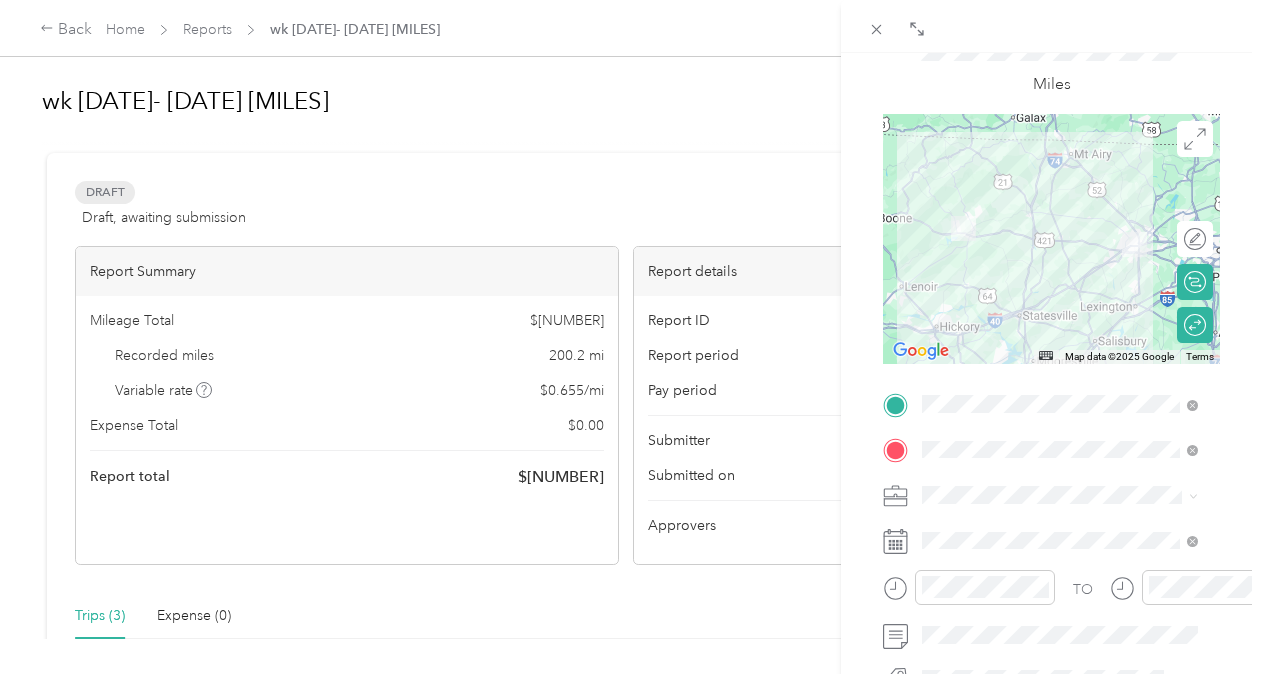 scroll, scrollTop: 125, scrollLeft: 0, axis: vertical 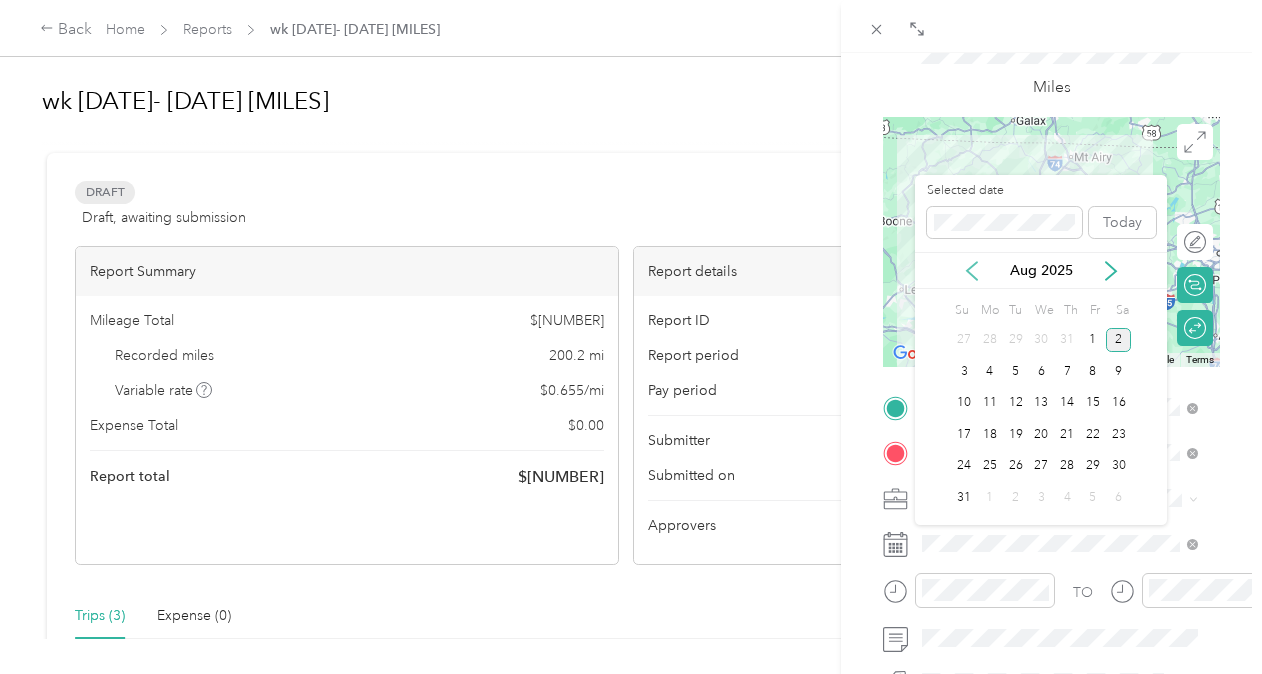 click 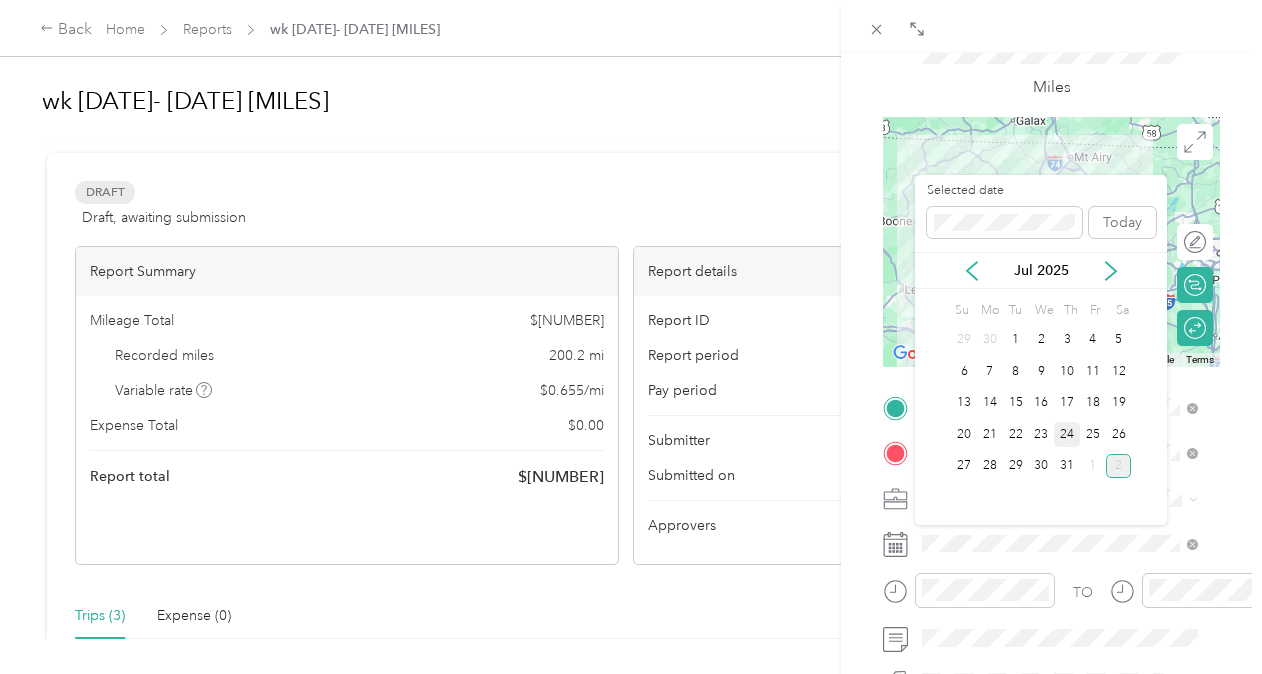 click on "24" at bounding box center (1067, 434) 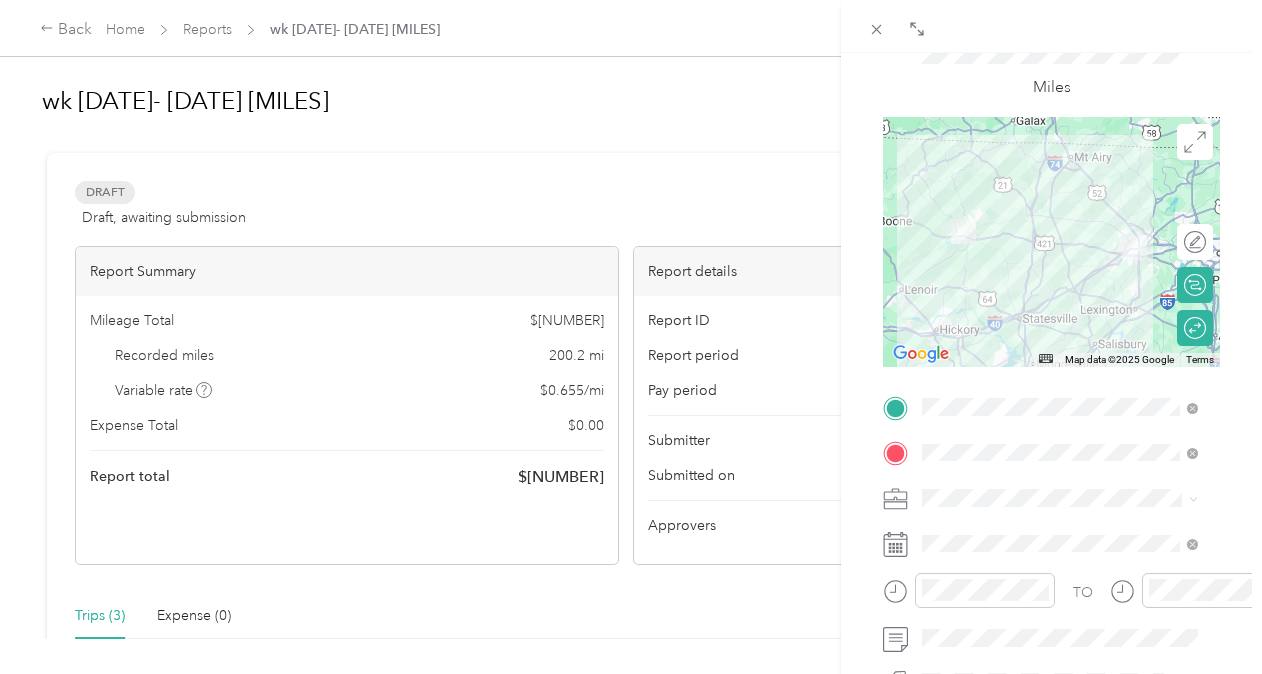 click on "TO Add photo" at bounding box center [1051, 632] 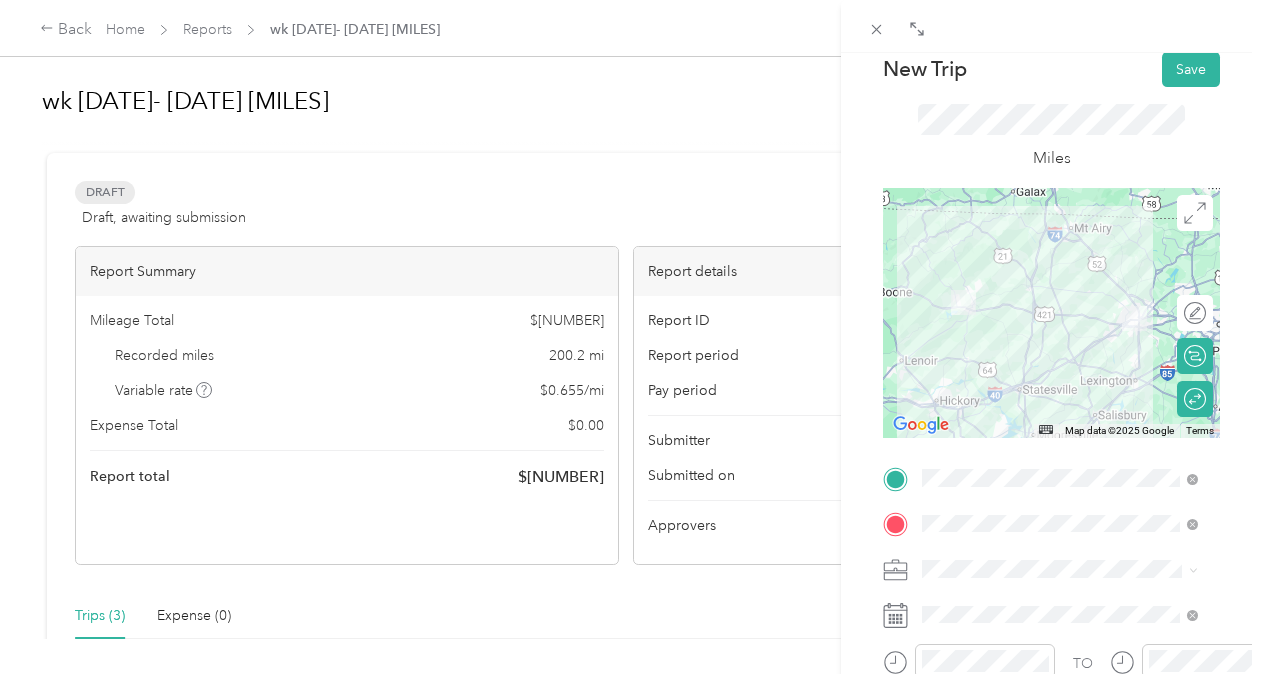 scroll, scrollTop: 0, scrollLeft: 0, axis: both 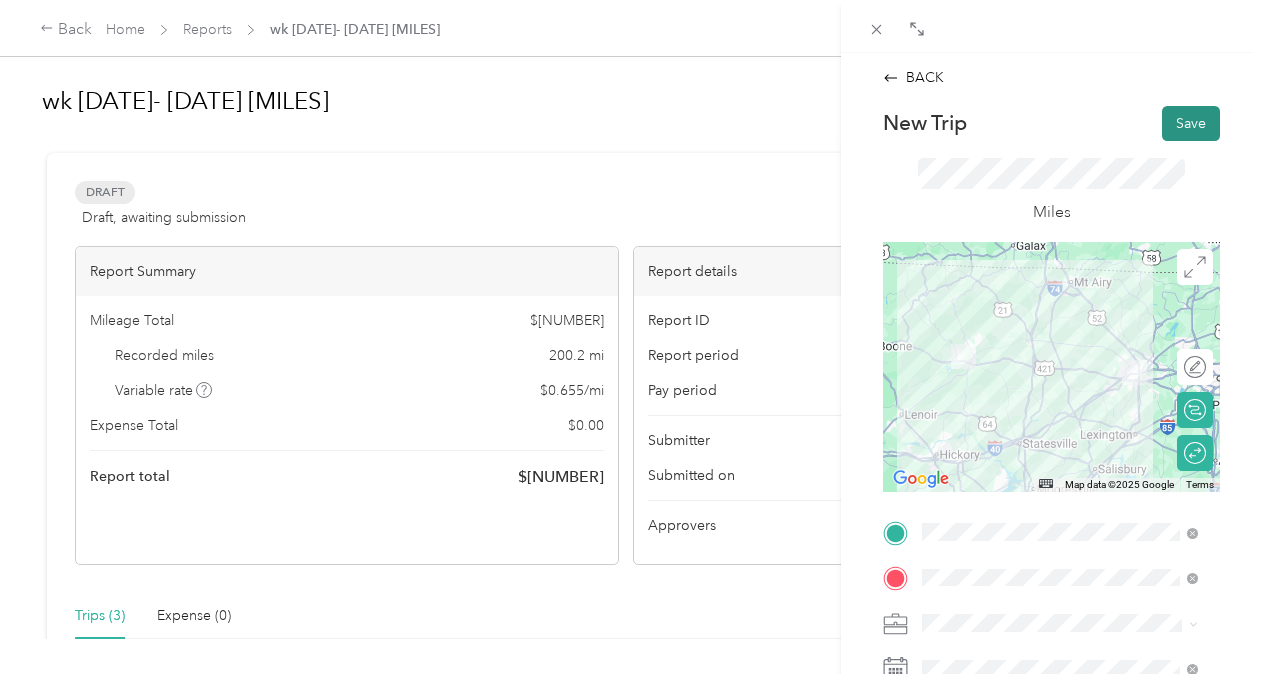 click on "Save" at bounding box center [1191, 123] 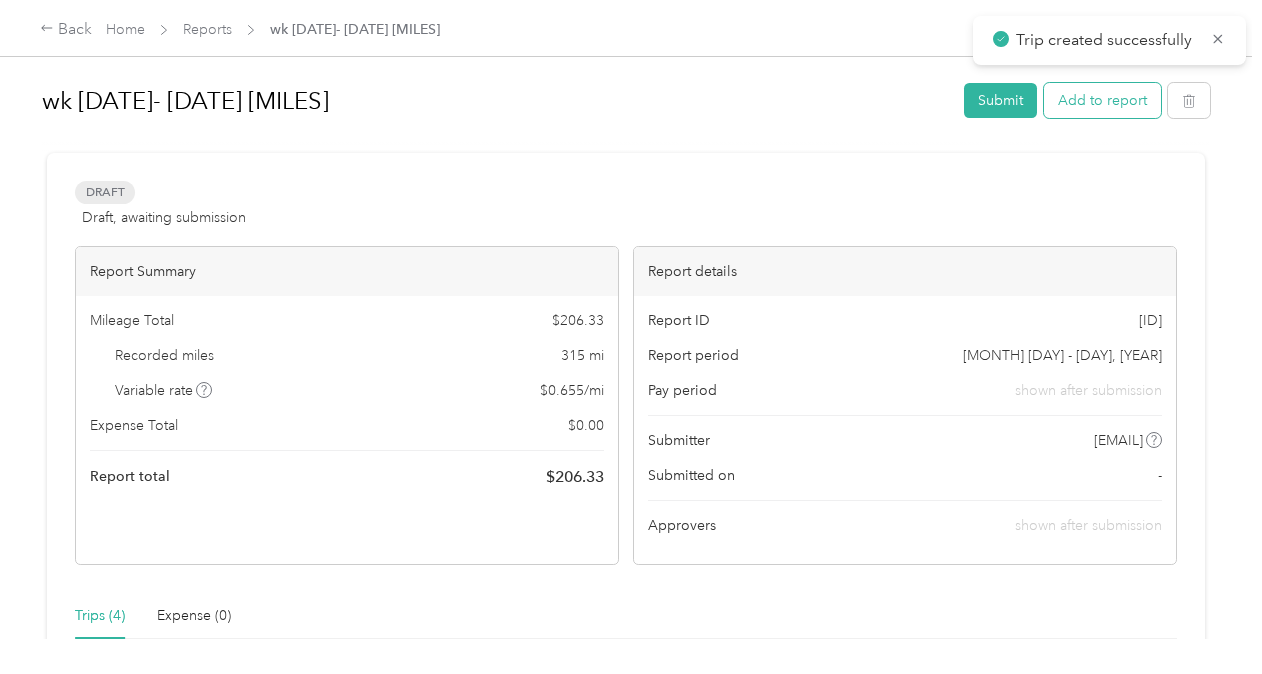 click on "Add to report" at bounding box center [1102, 100] 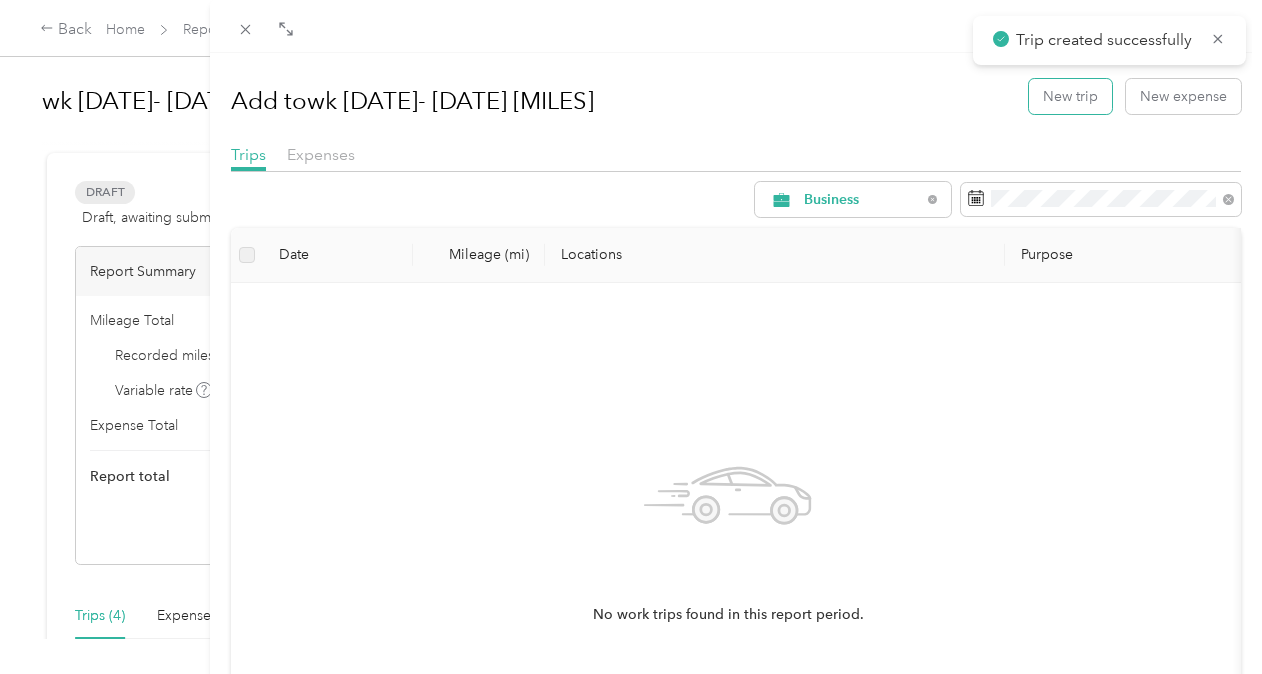 click on "New trip" at bounding box center (1070, 96) 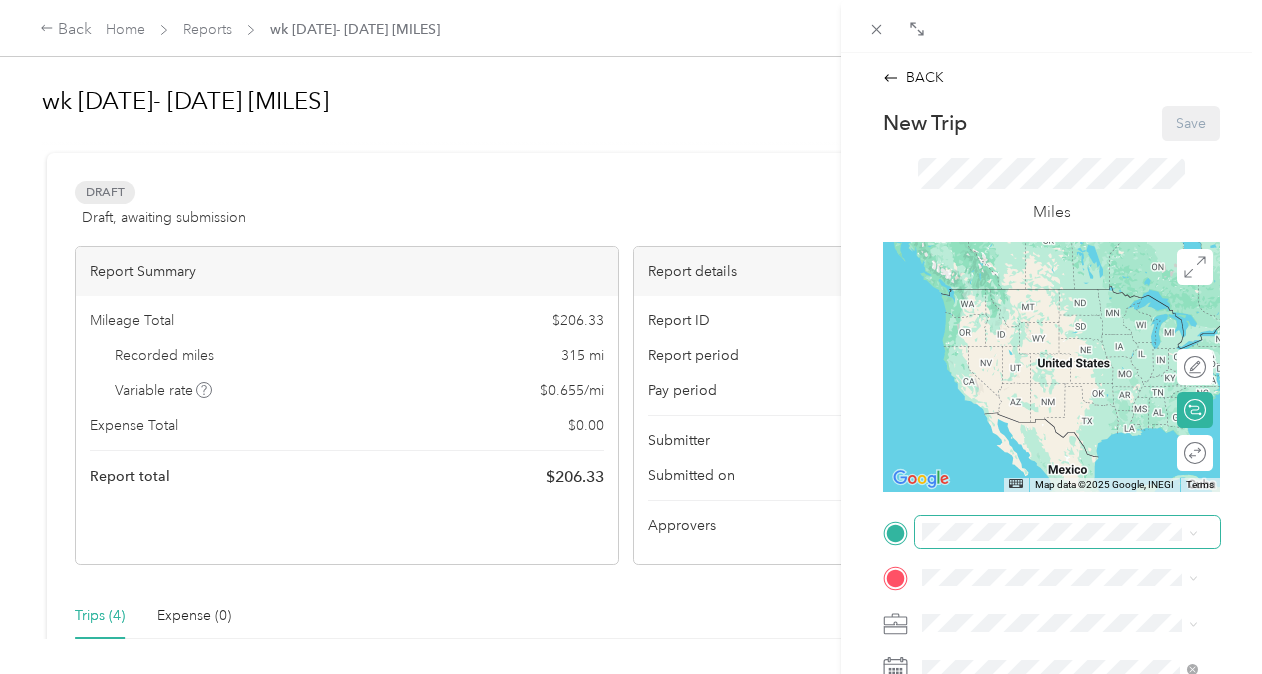 click at bounding box center [1067, 532] 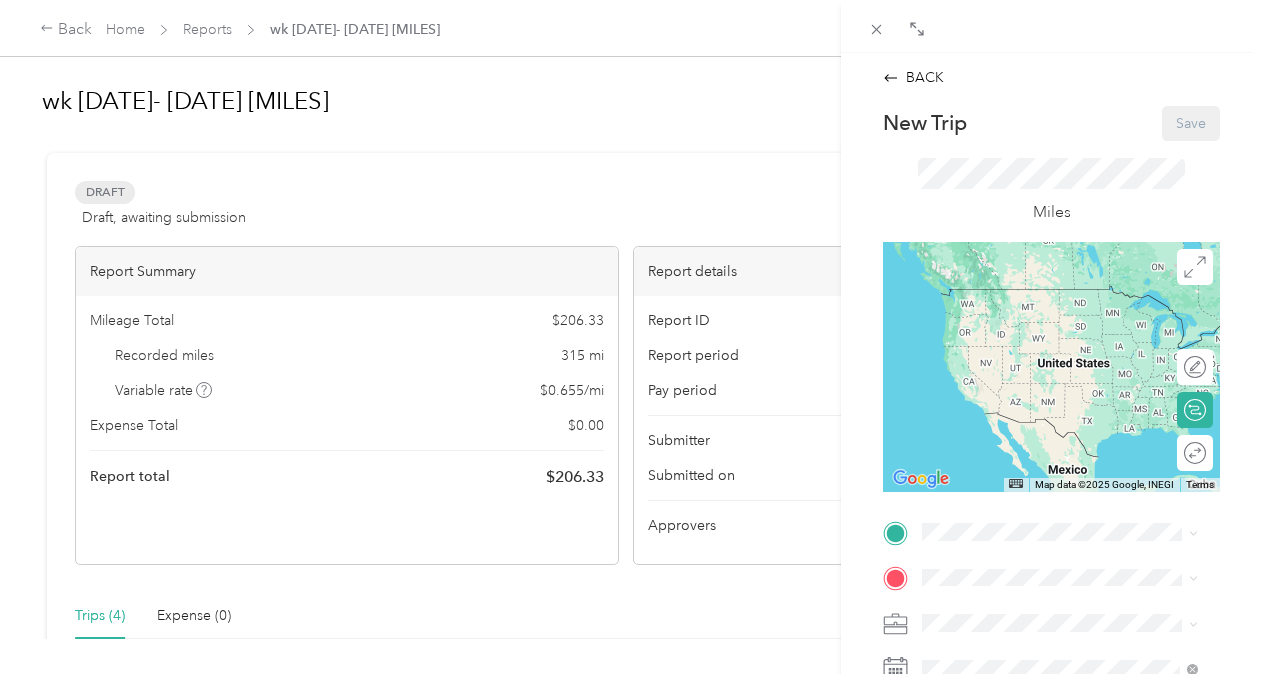 click on "[NUMBER] [STREET], [CITY], [STATE], [COUNTRY] , [POSTAL_CODE], [CITY], [STATE], [COUNTRY]" at bounding box center (1067, 479) 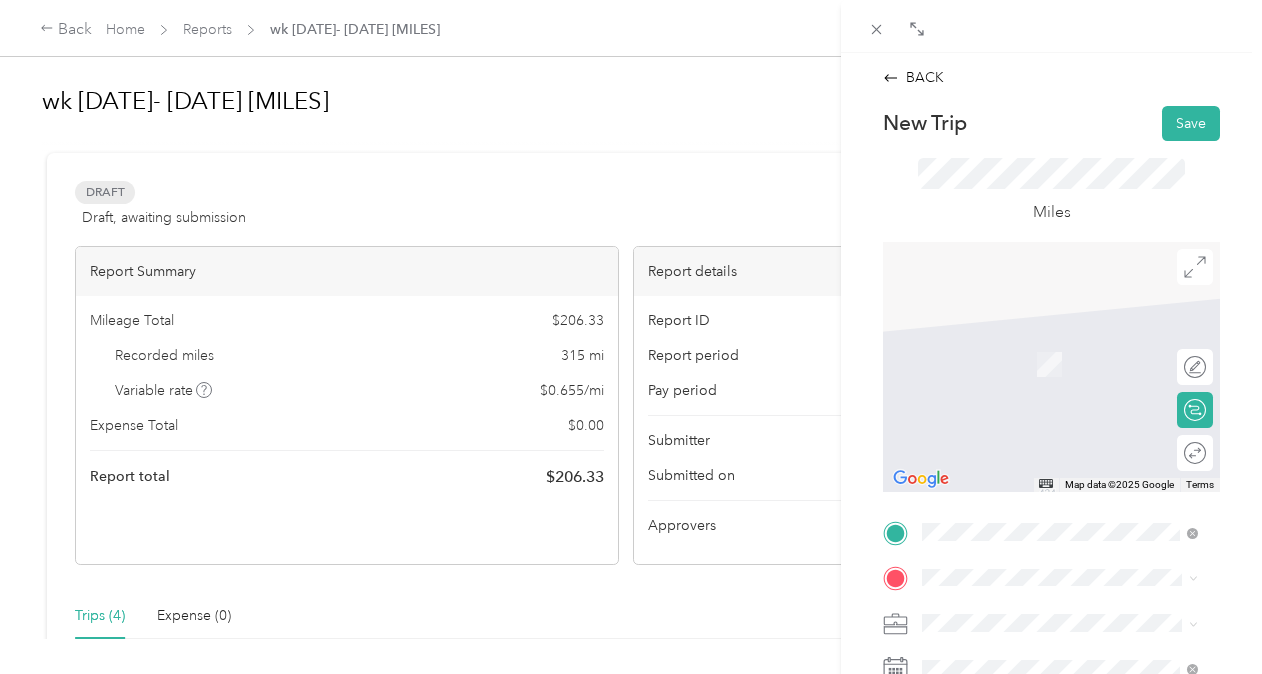 click on "[NUMBER] [STREET]
[CITY], [STATE] [POSTAL_CODE], [COUNTRY]" at bounding box center (1075, 522) 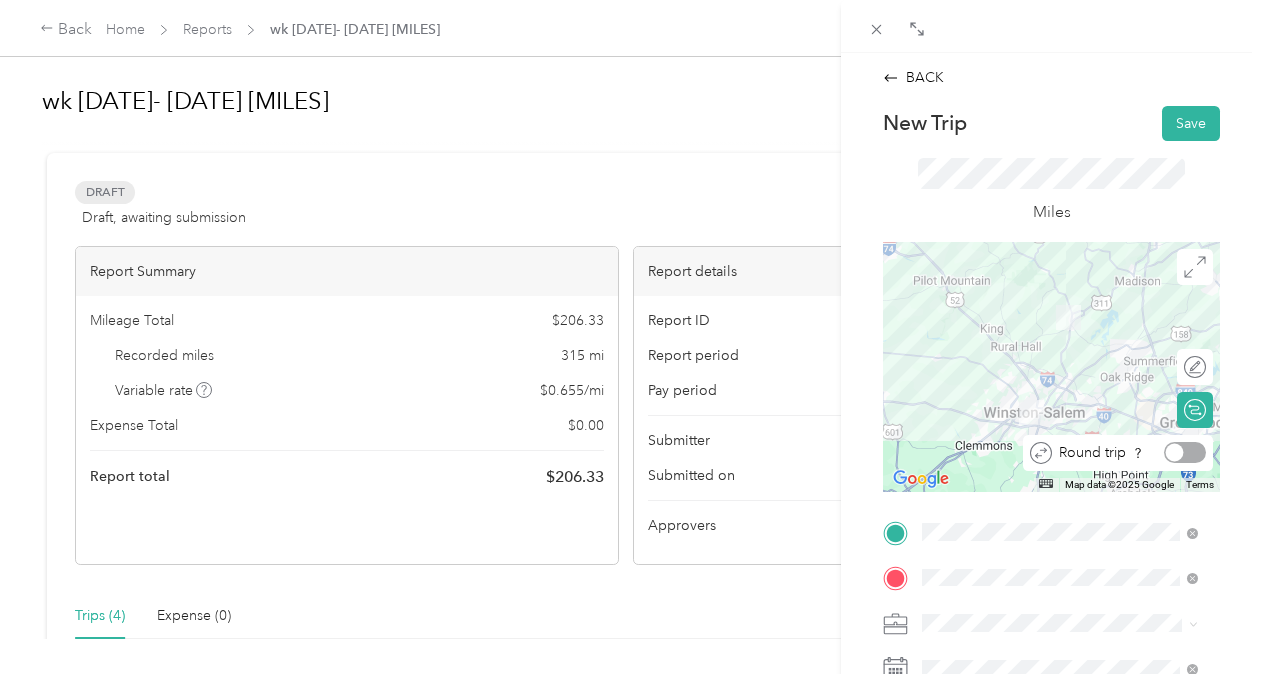 click at bounding box center [1185, 452] 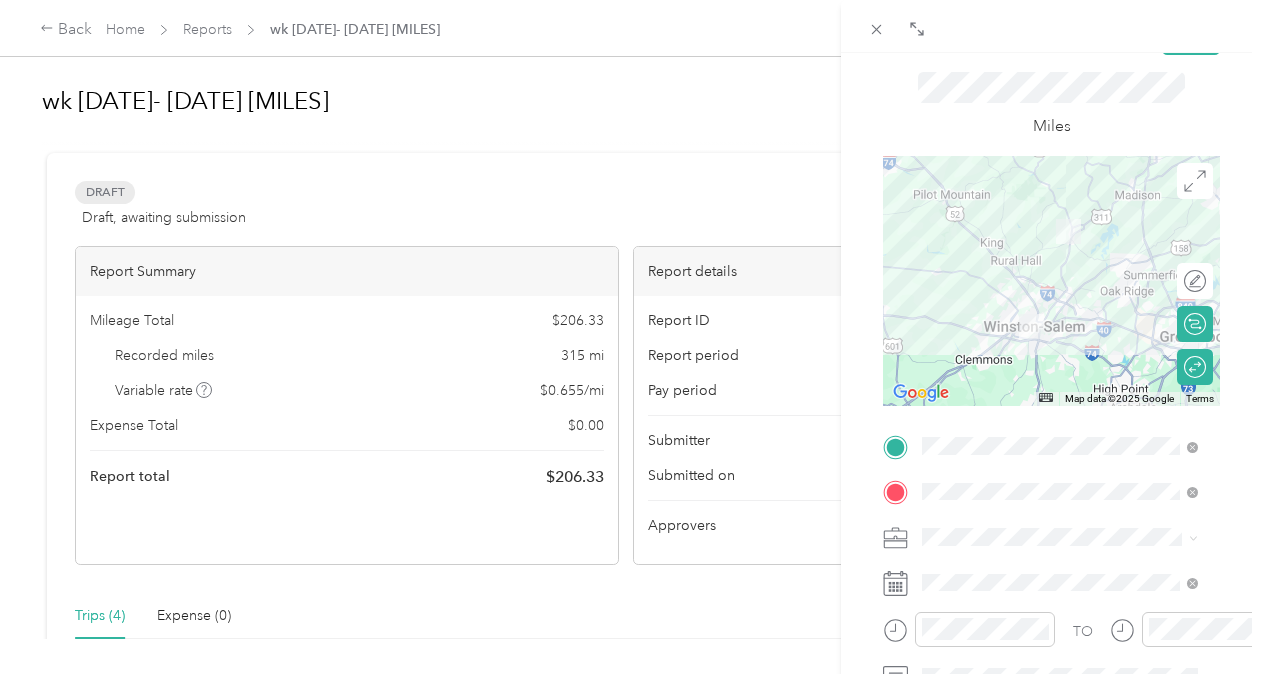 scroll, scrollTop: 83, scrollLeft: 0, axis: vertical 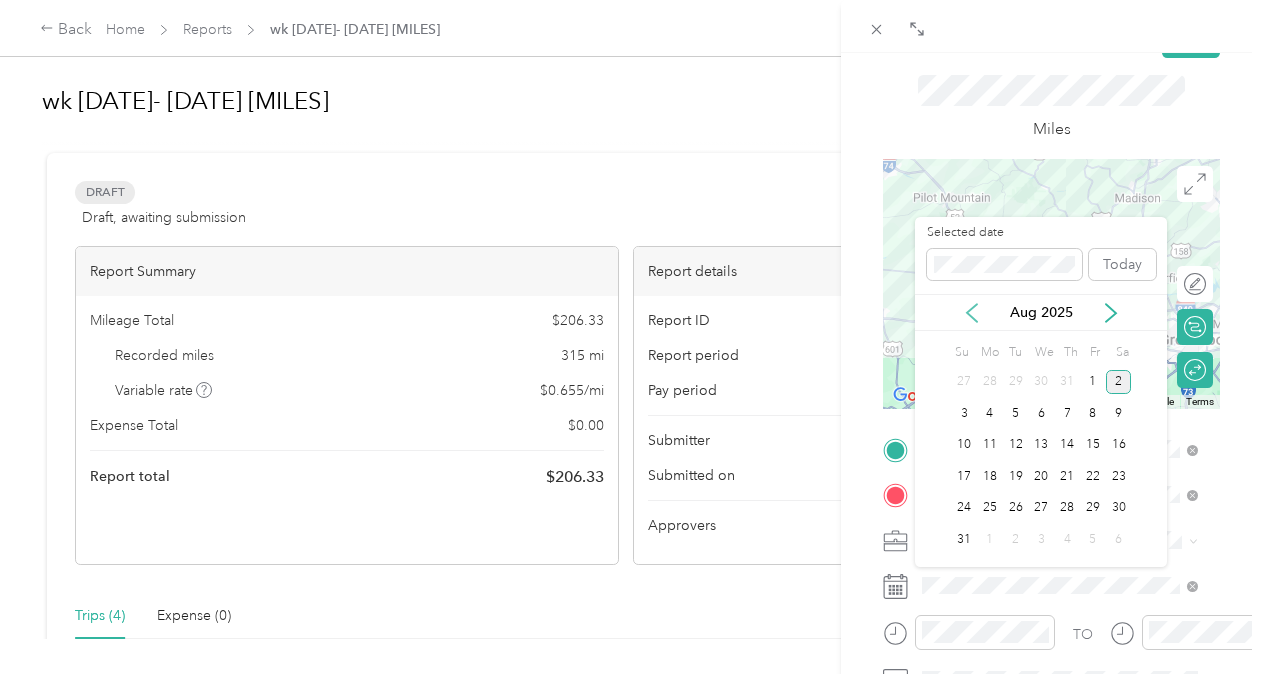 click 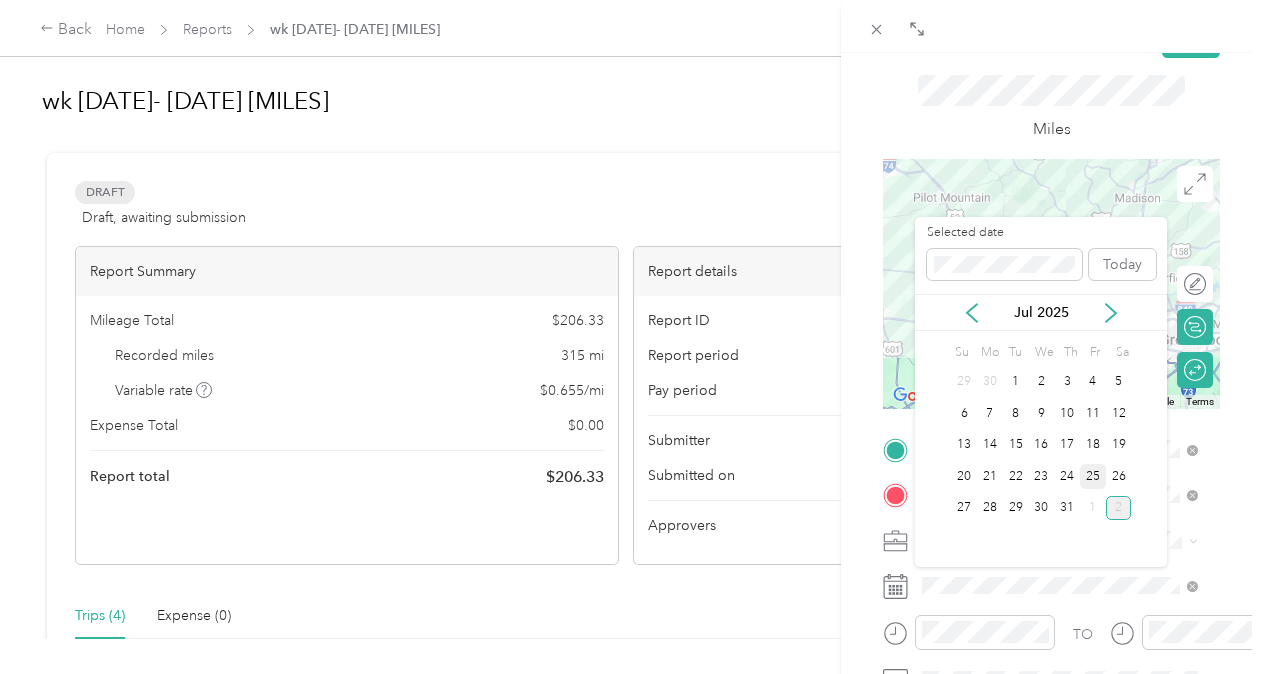 click on "25" at bounding box center [1093, 476] 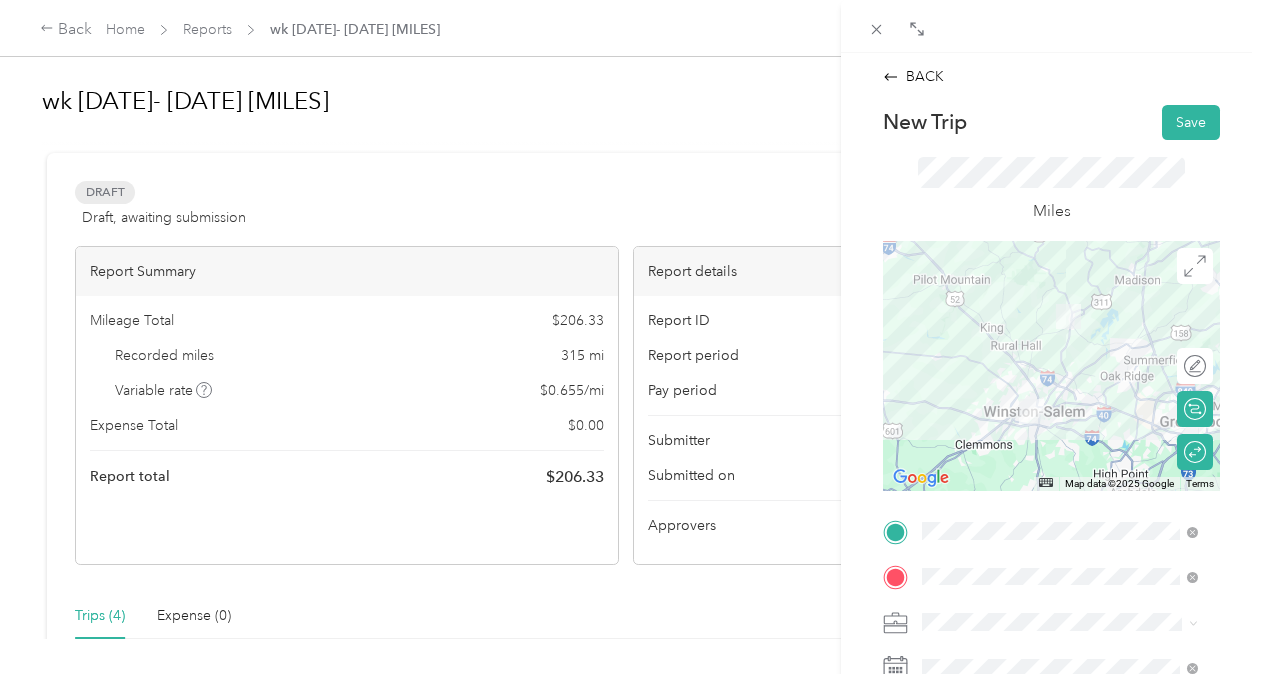 scroll, scrollTop: 0, scrollLeft: 0, axis: both 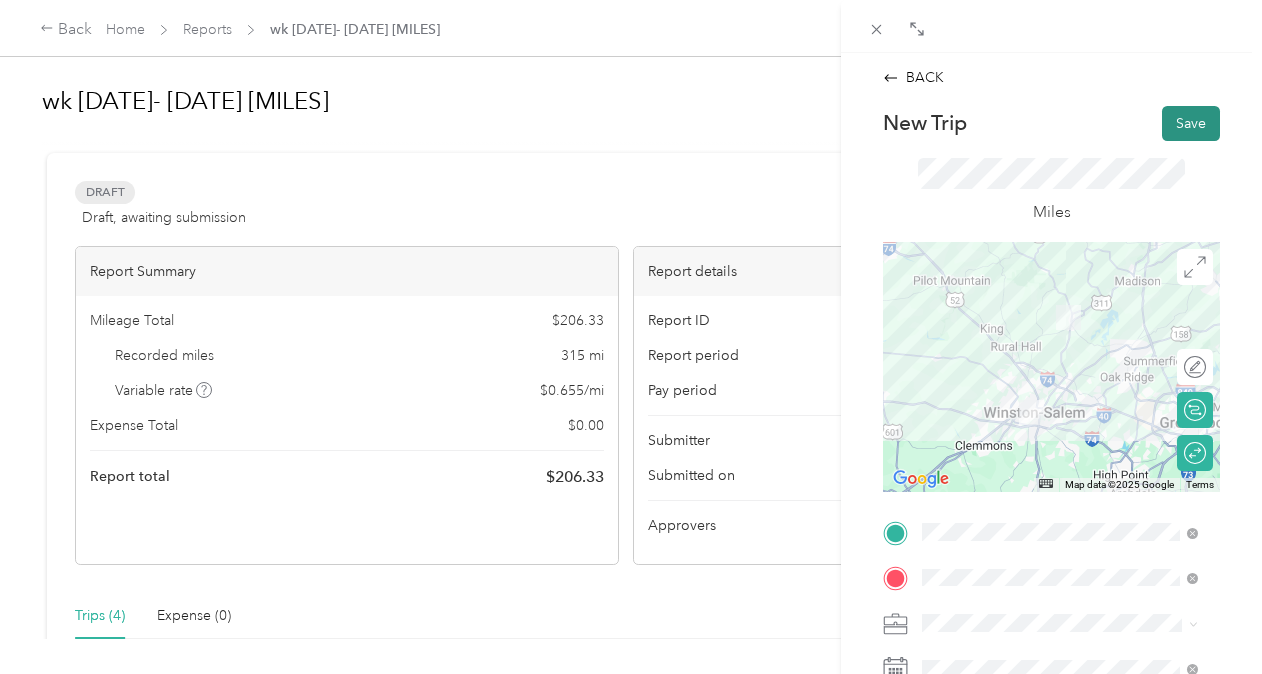 click on "Save" at bounding box center [1191, 123] 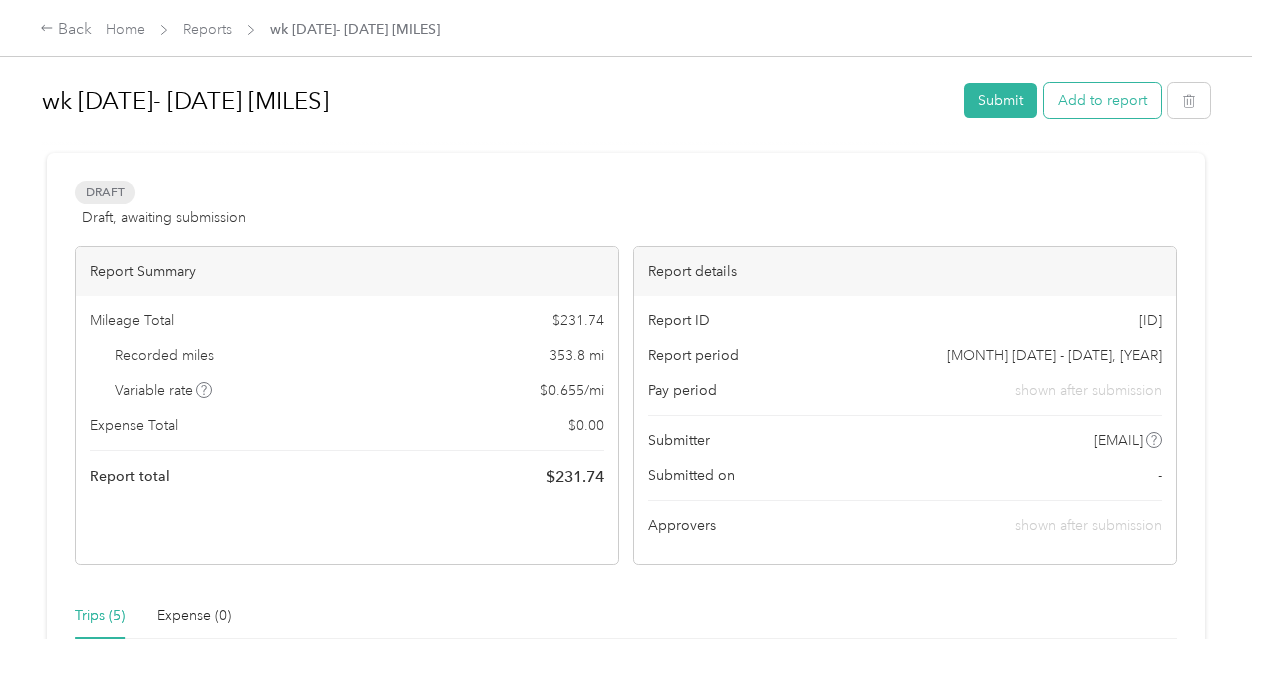click on "Add to report" at bounding box center [1102, 100] 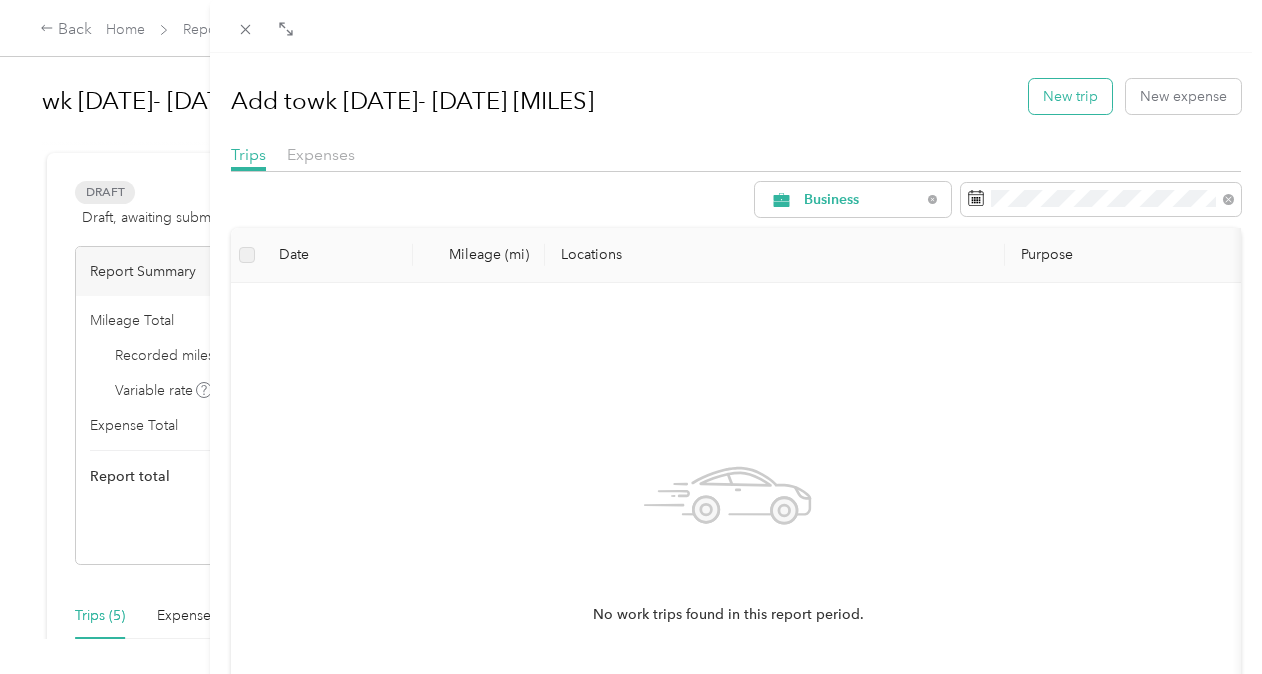 click on "New trip" at bounding box center [1070, 96] 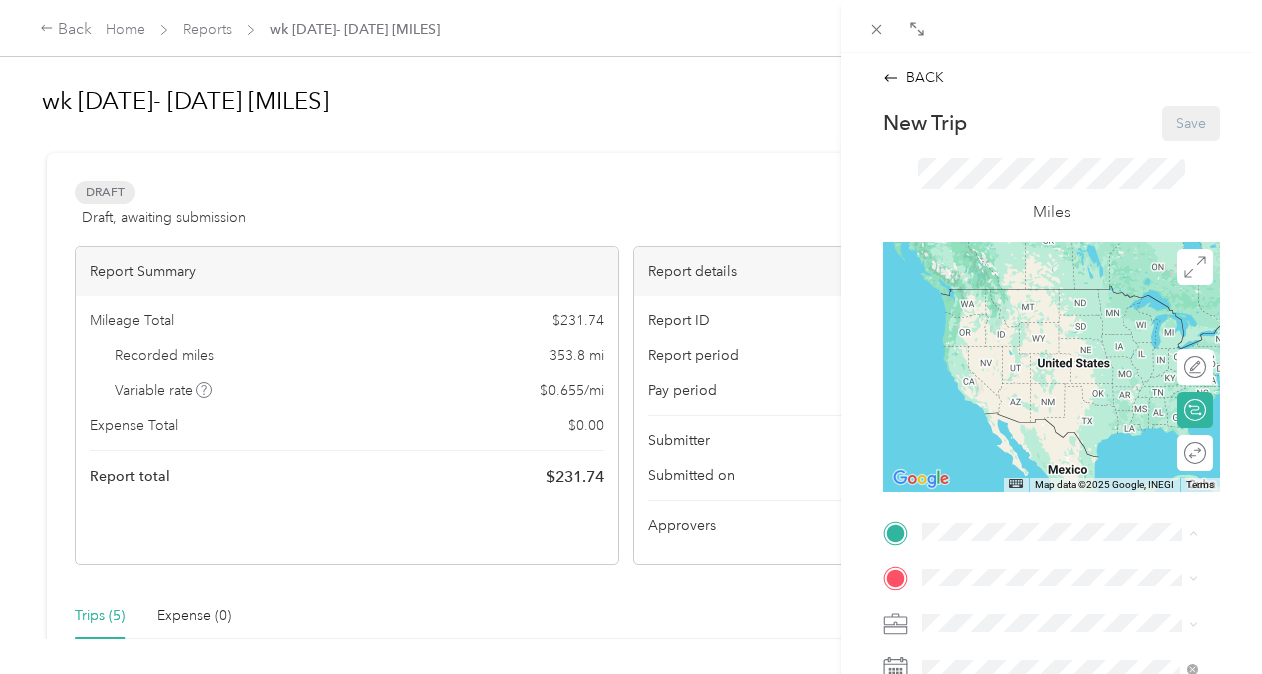 click on "[NUMBER] [STREET], [CITY], [STATE], [COUNTRY] , [POSTAL_CODE], [CITY], [STATE], [COUNTRY]" at bounding box center [1067, 483] 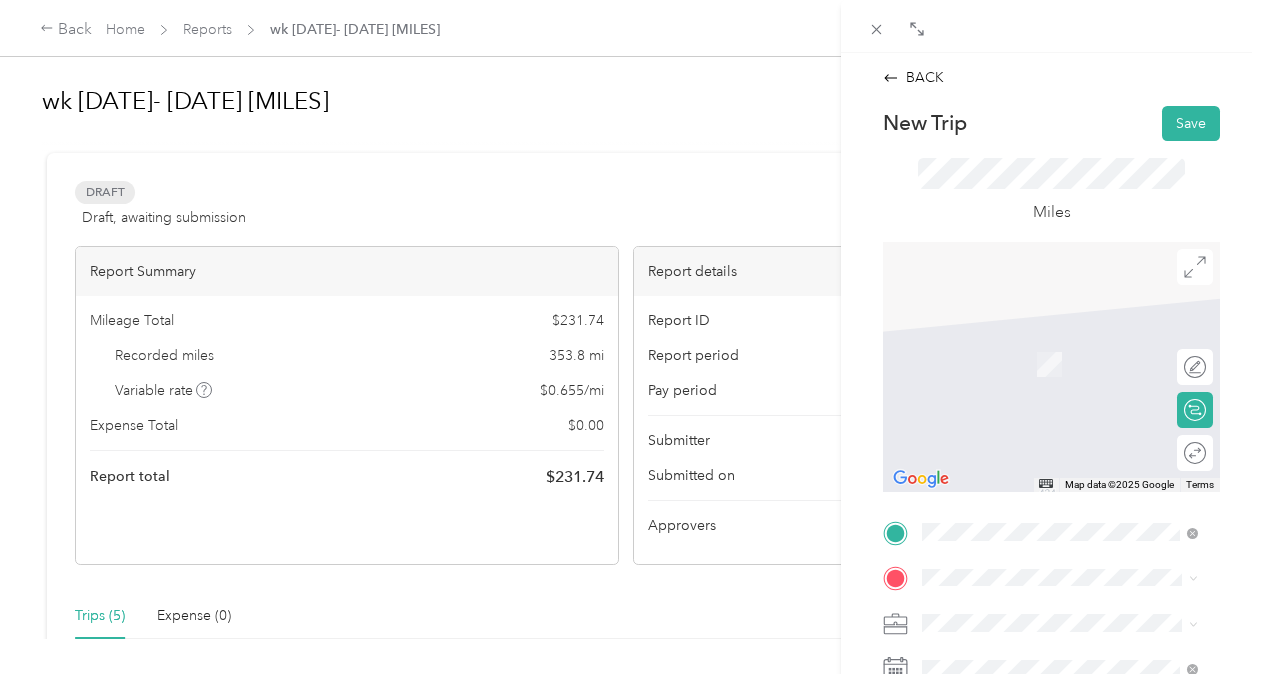 click on "[STREET]
[CITY], [STATE] [POSTAL_CODE], [COUNTRY]" at bounding box center [1075, 403] 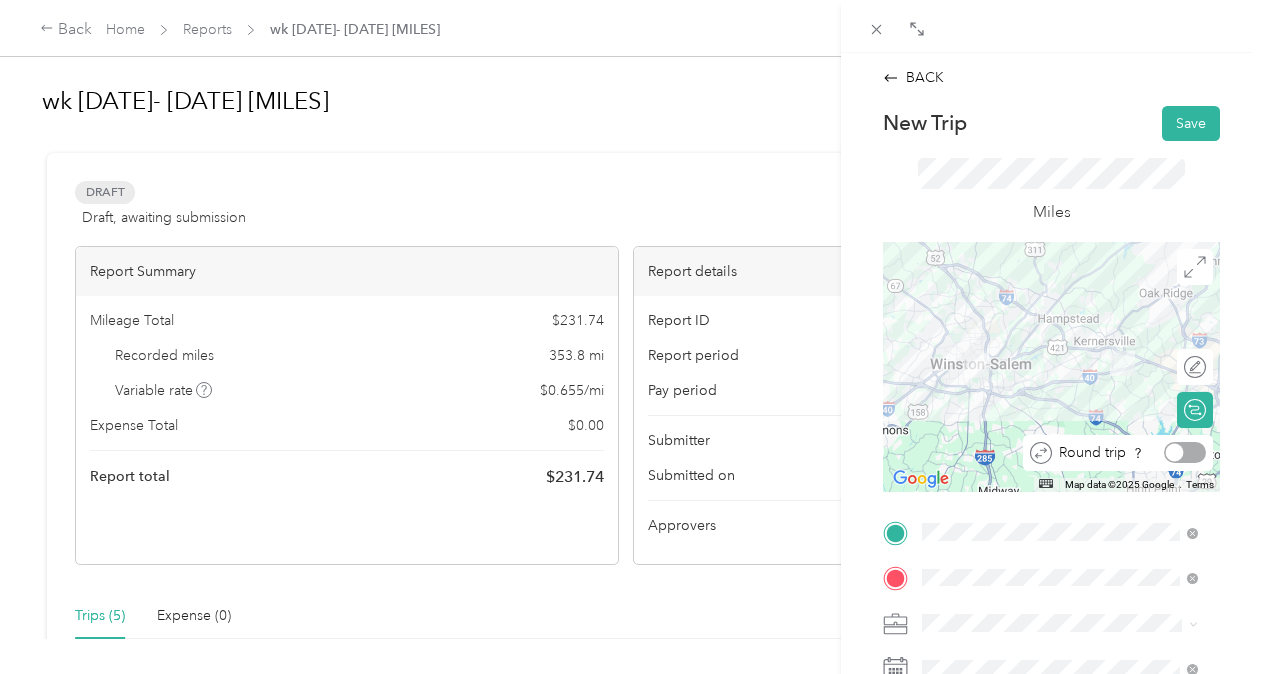 click at bounding box center (1185, 452) 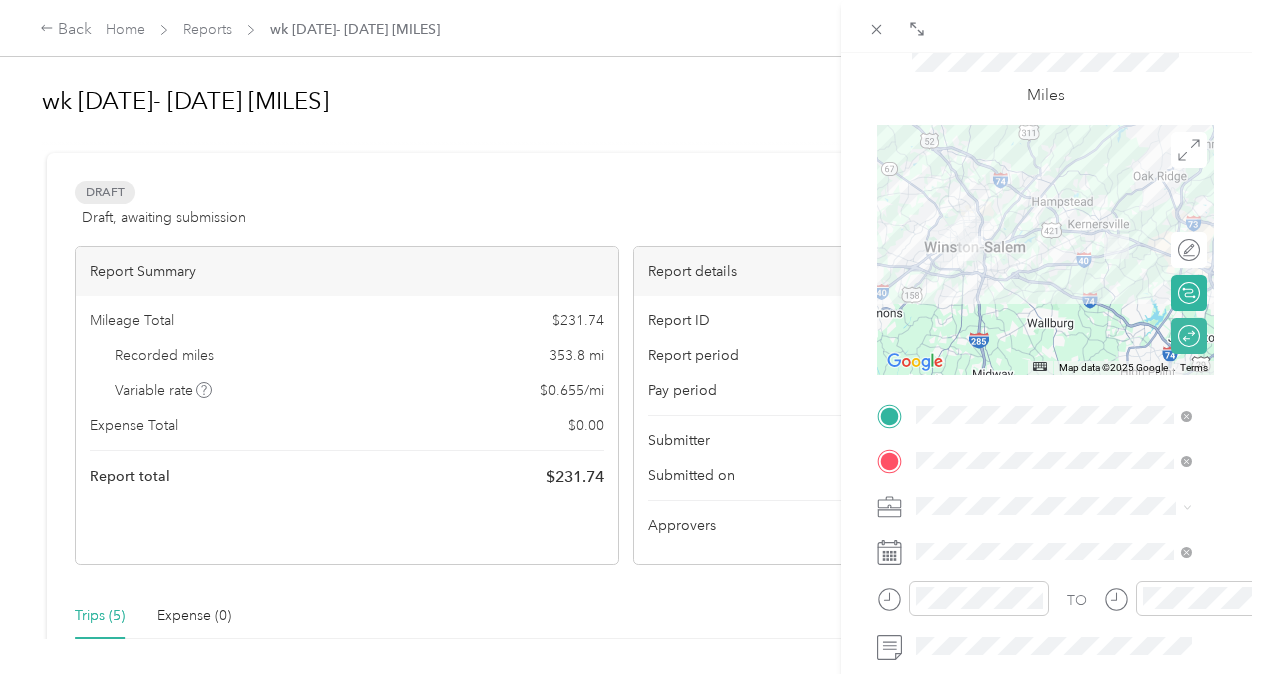 scroll, scrollTop: 116, scrollLeft: 5, axis: both 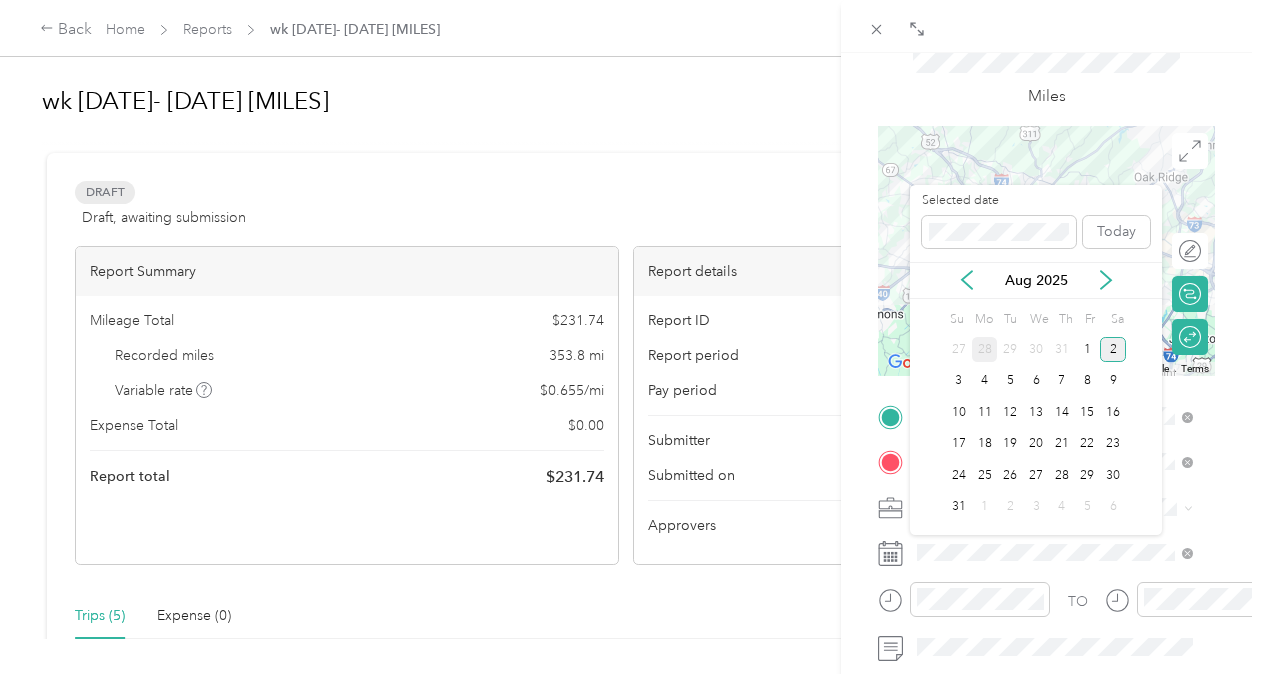 click on "28" at bounding box center (985, 349) 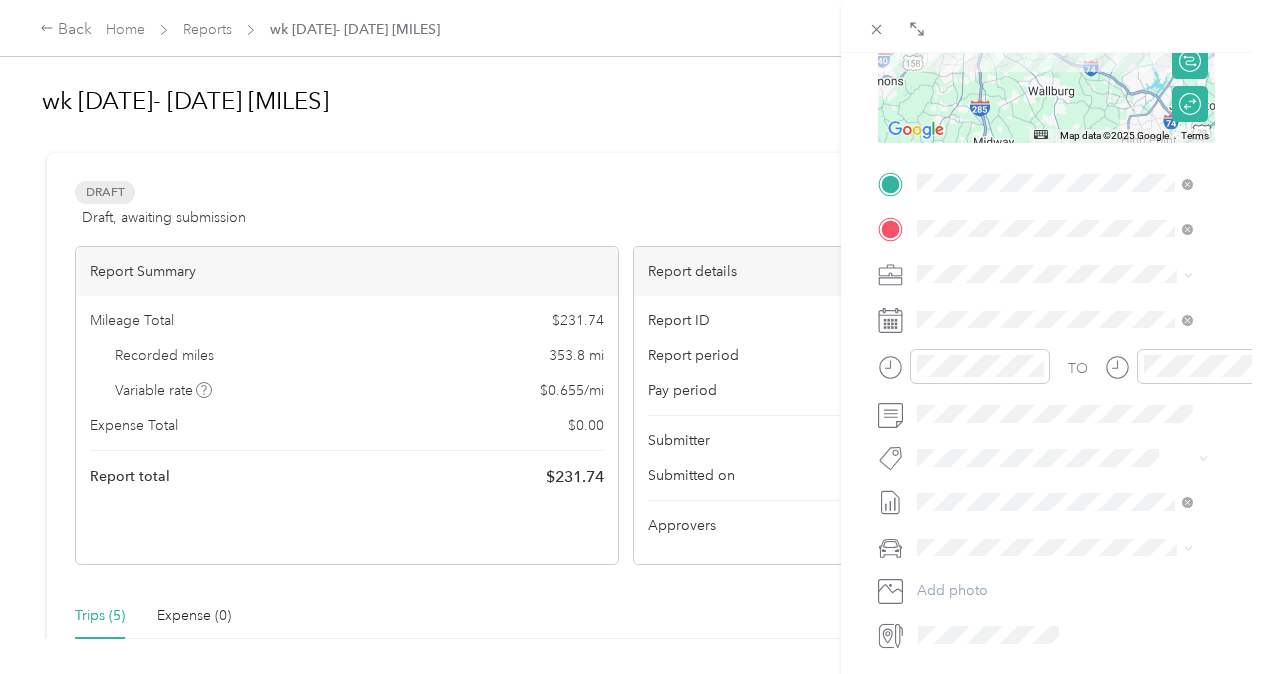 scroll, scrollTop: 0, scrollLeft: 5, axis: horizontal 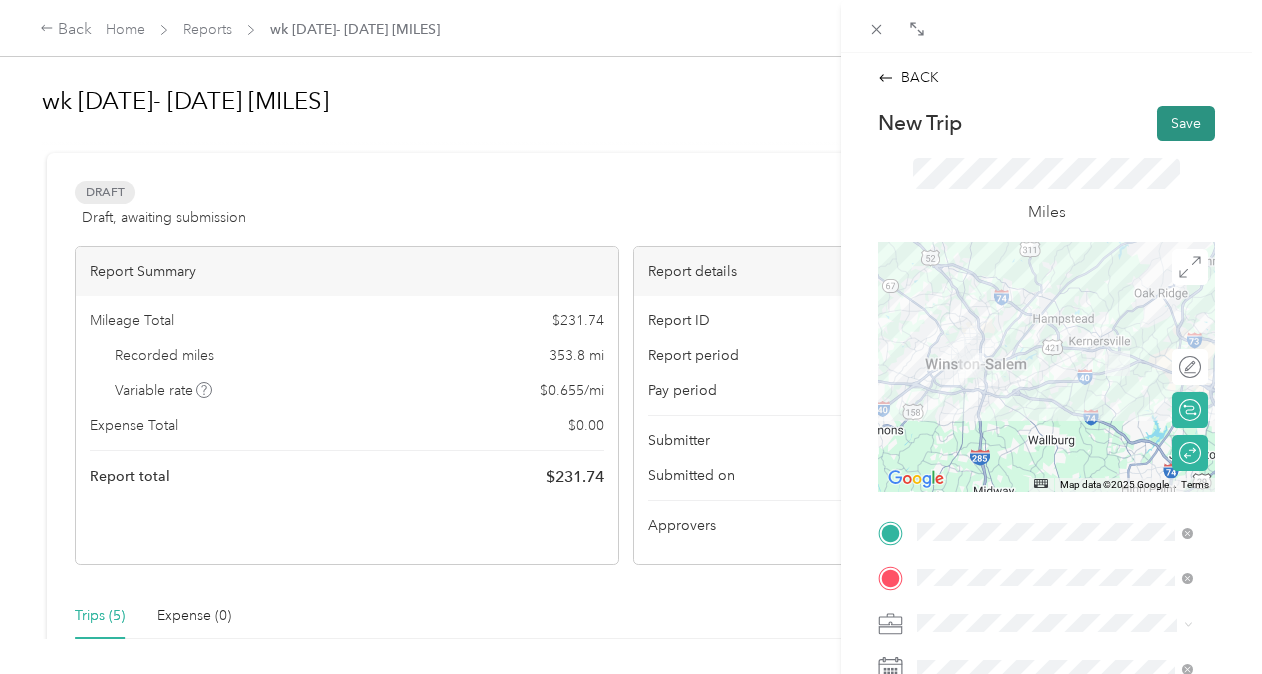 click on "Save" at bounding box center [1186, 123] 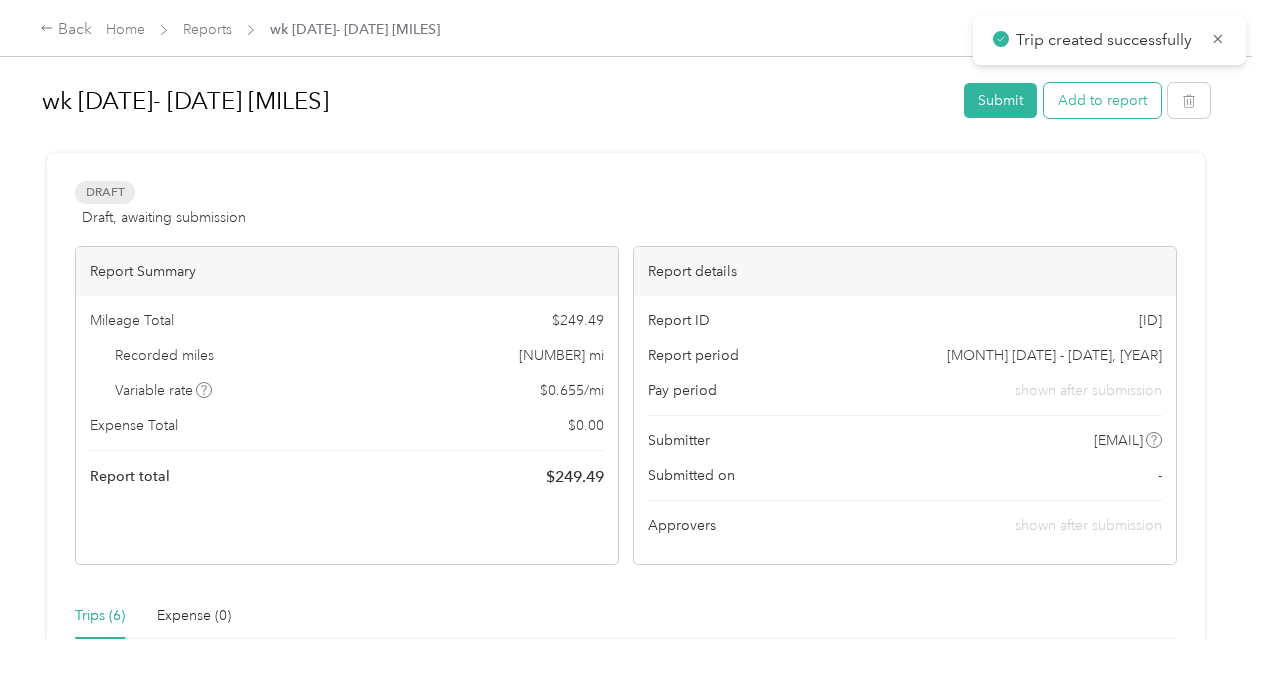 click on "Add to report" at bounding box center (1102, 100) 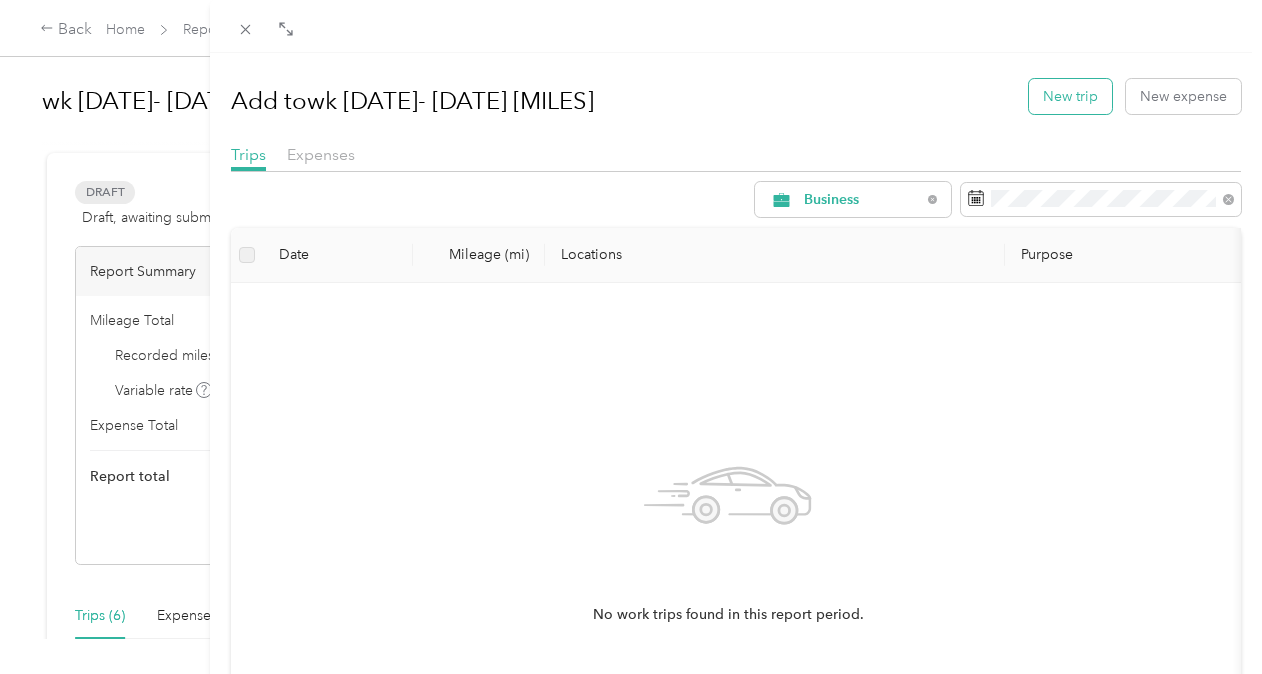 click on "New trip" at bounding box center [1070, 96] 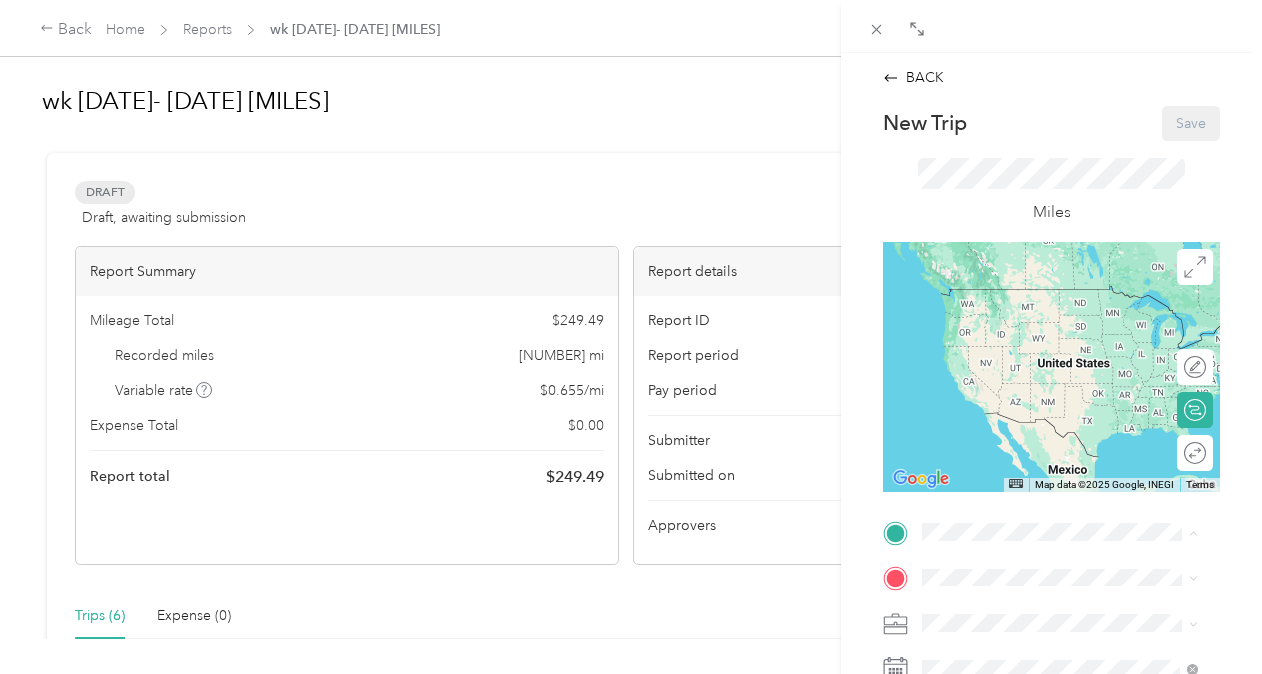 click on "[NUMBER] [STREET], [CITY], [STATE], [COUNTRY] , [POSTAL_CODE], [CITY], [STATE], [COUNTRY]" at bounding box center [1067, 483] 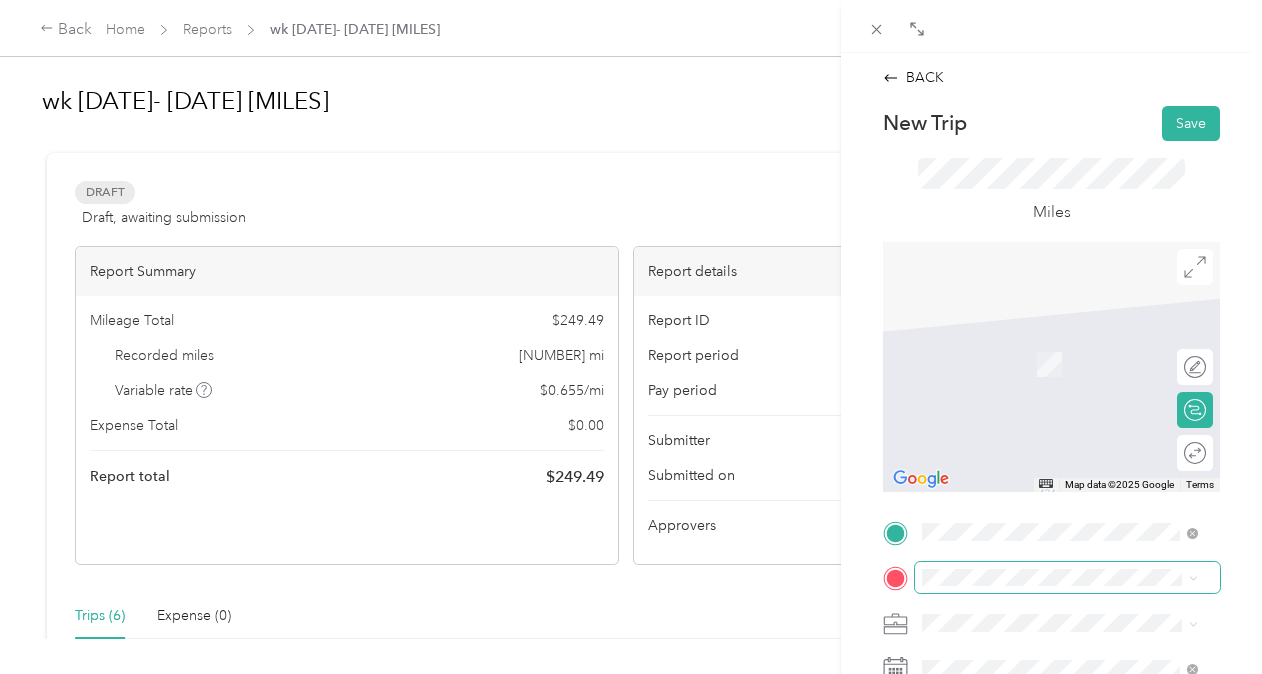 click at bounding box center [1067, 578] 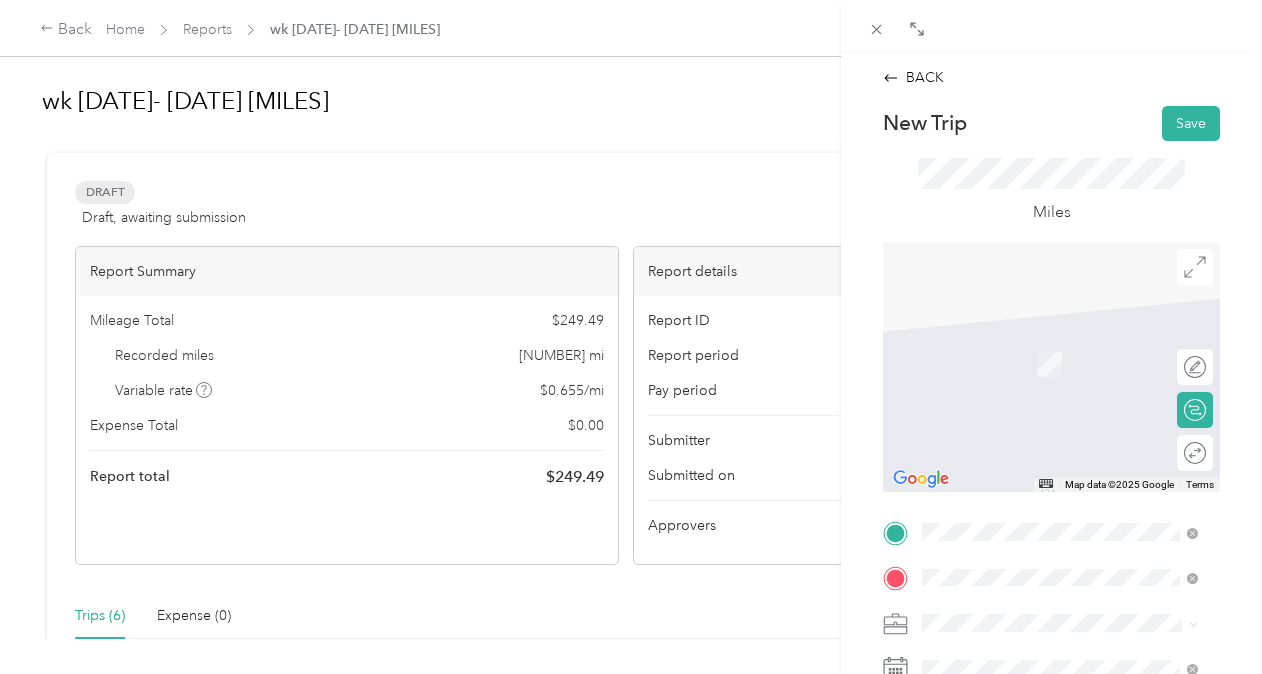 click on "[NUMBER] [STREET]
[CITY], [STATE] [POSTAL_CODE], [COUNTRY]" at bounding box center [1075, 425] 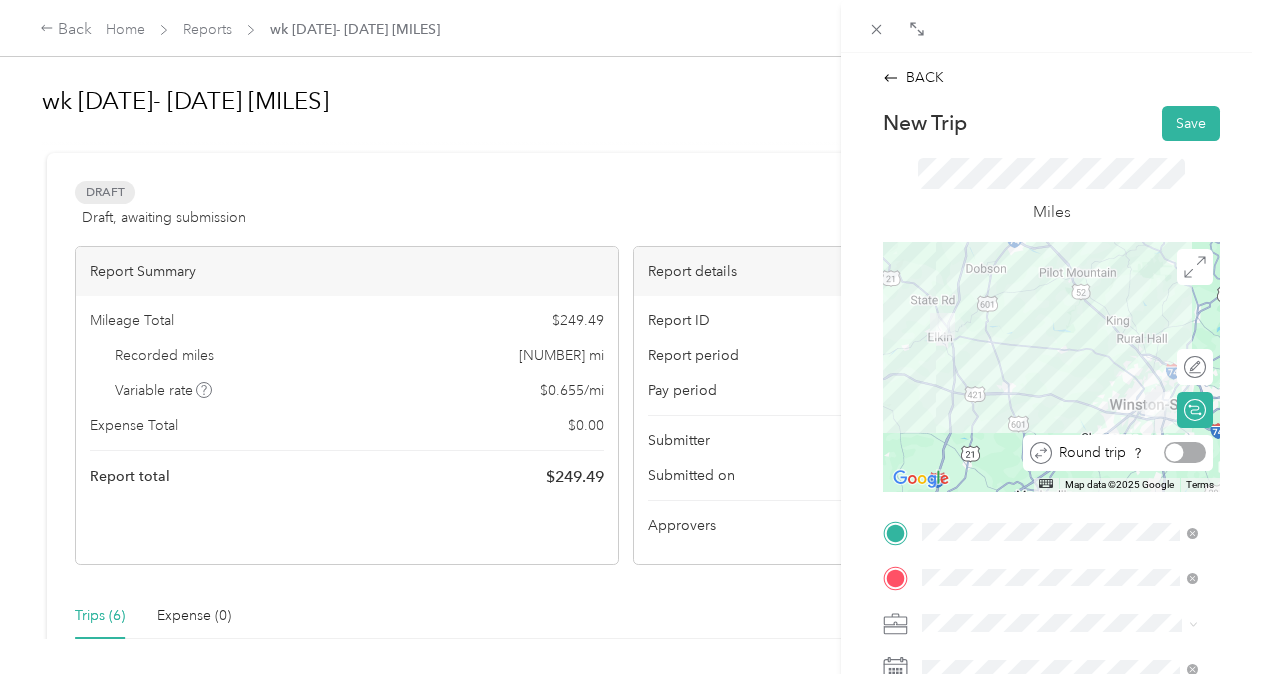 click at bounding box center (1185, 452) 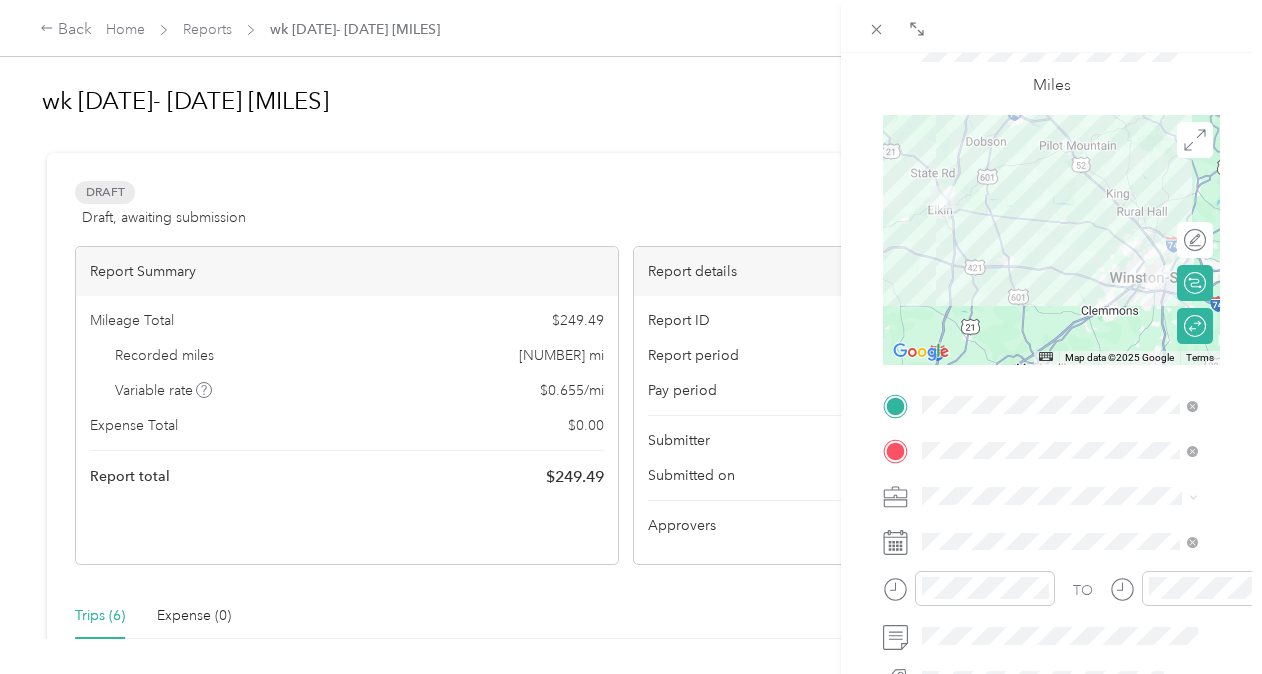 scroll, scrollTop: 126, scrollLeft: 0, axis: vertical 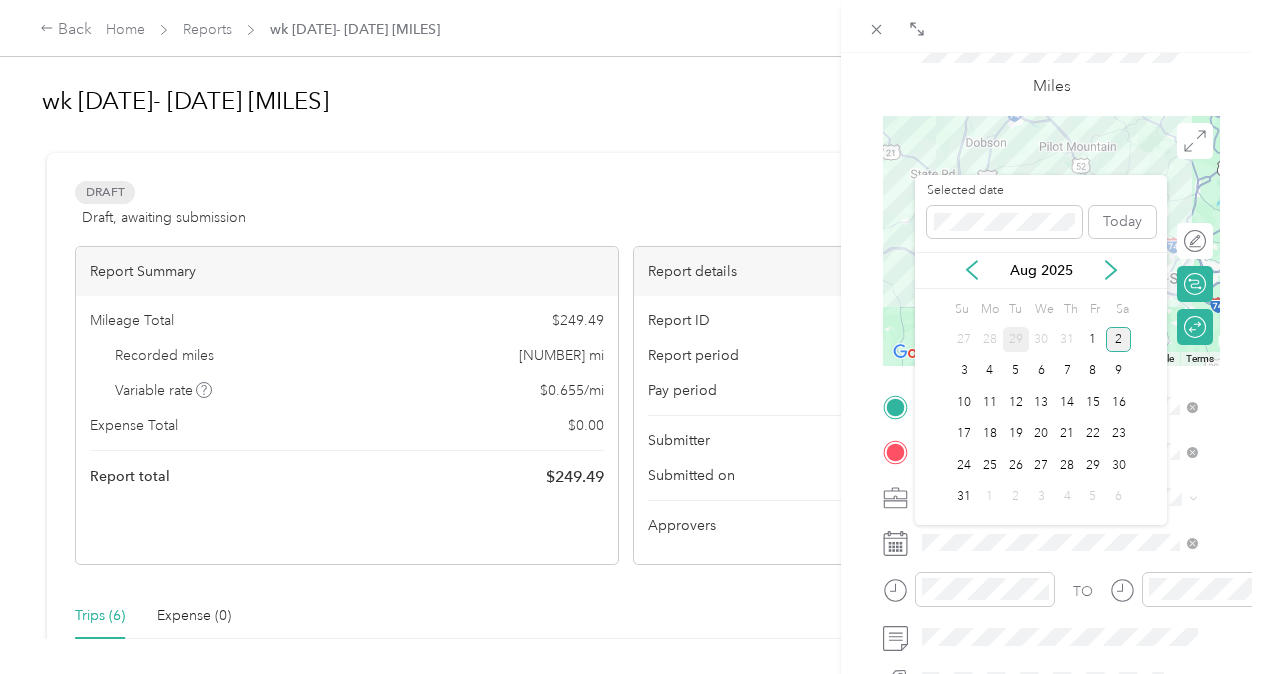 click on "29" at bounding box center (1016, 339) 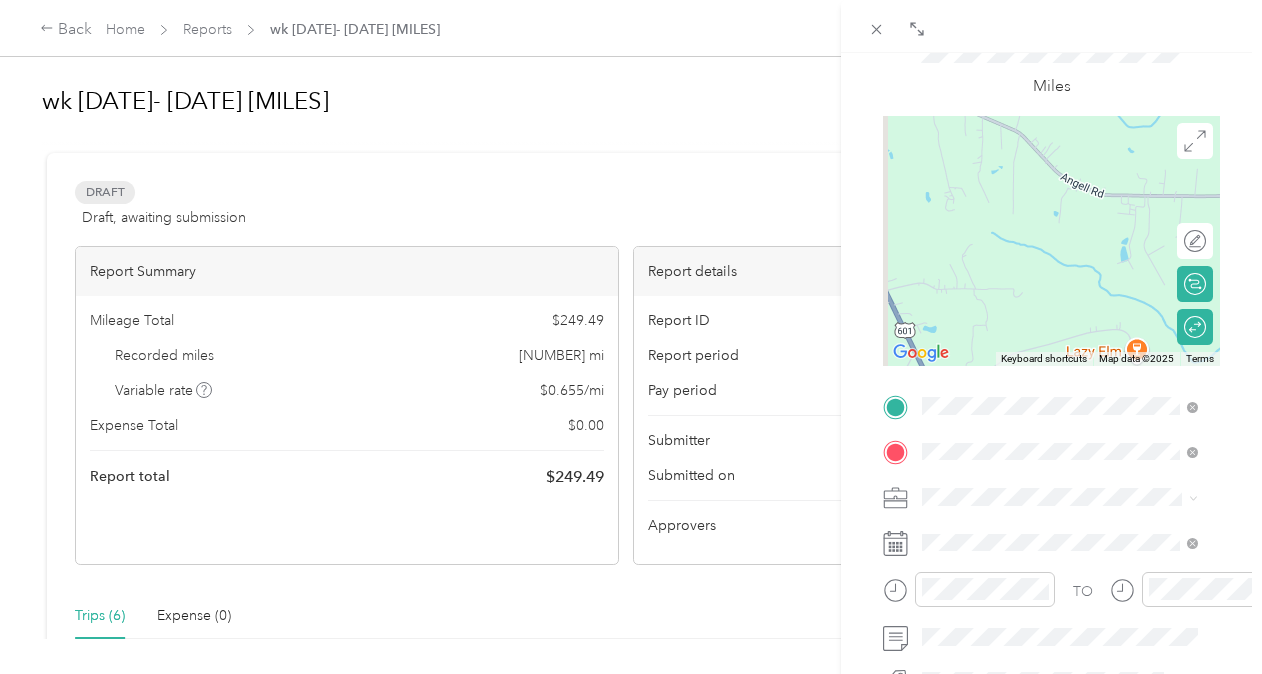 scroll, scrollTop: 0, scrollLeft: 0, axis: both 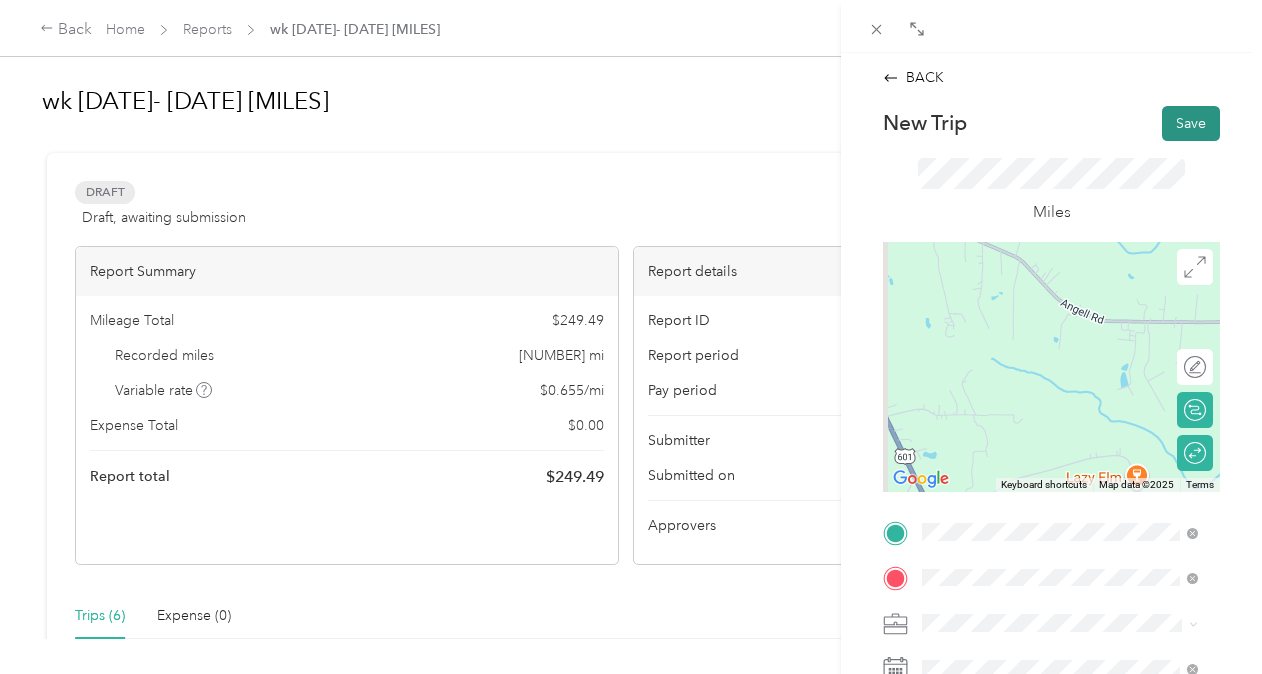 click on "Save" at bounding box center (1191, 123) 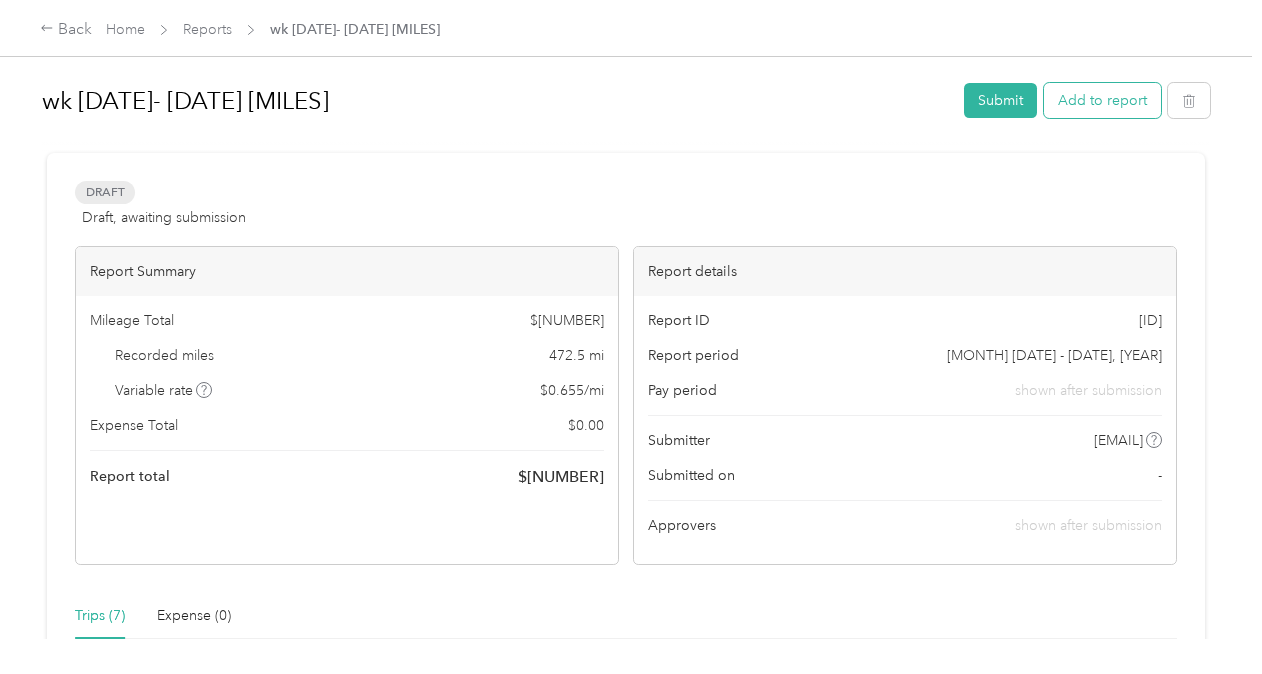 click on "Add to report" at bounding box center [1102, 100] 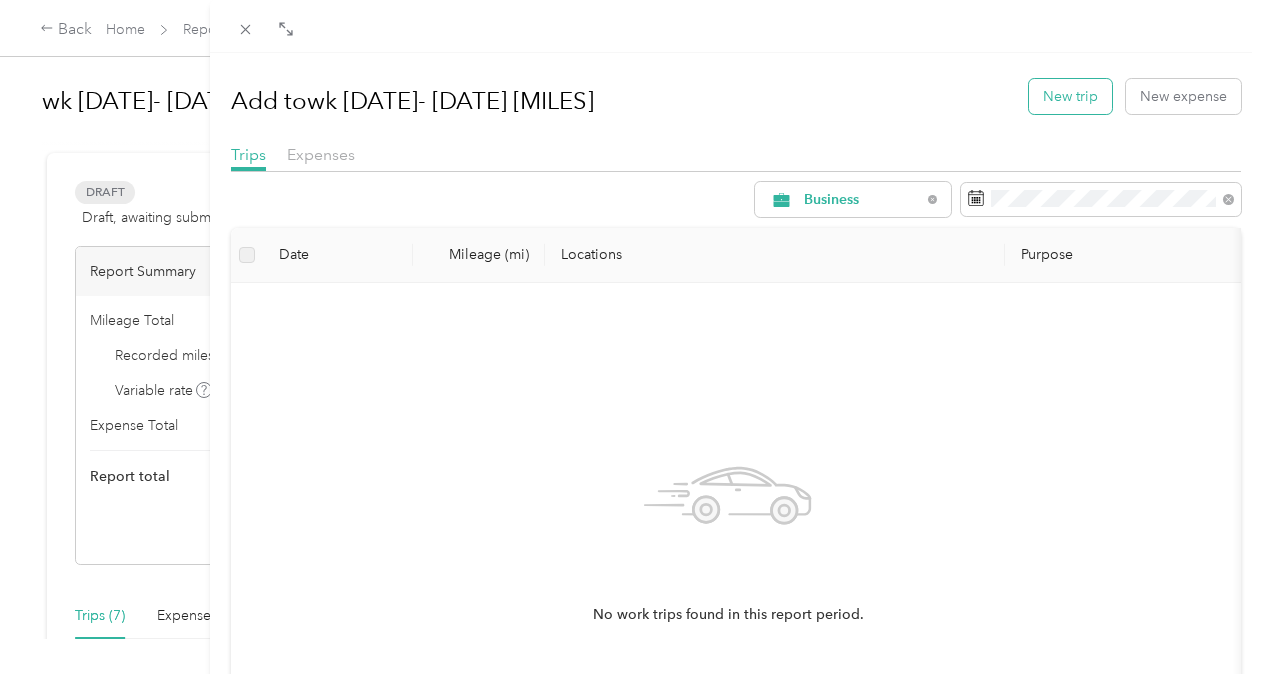 click on "New trip" at bounding box center (1070, 96) 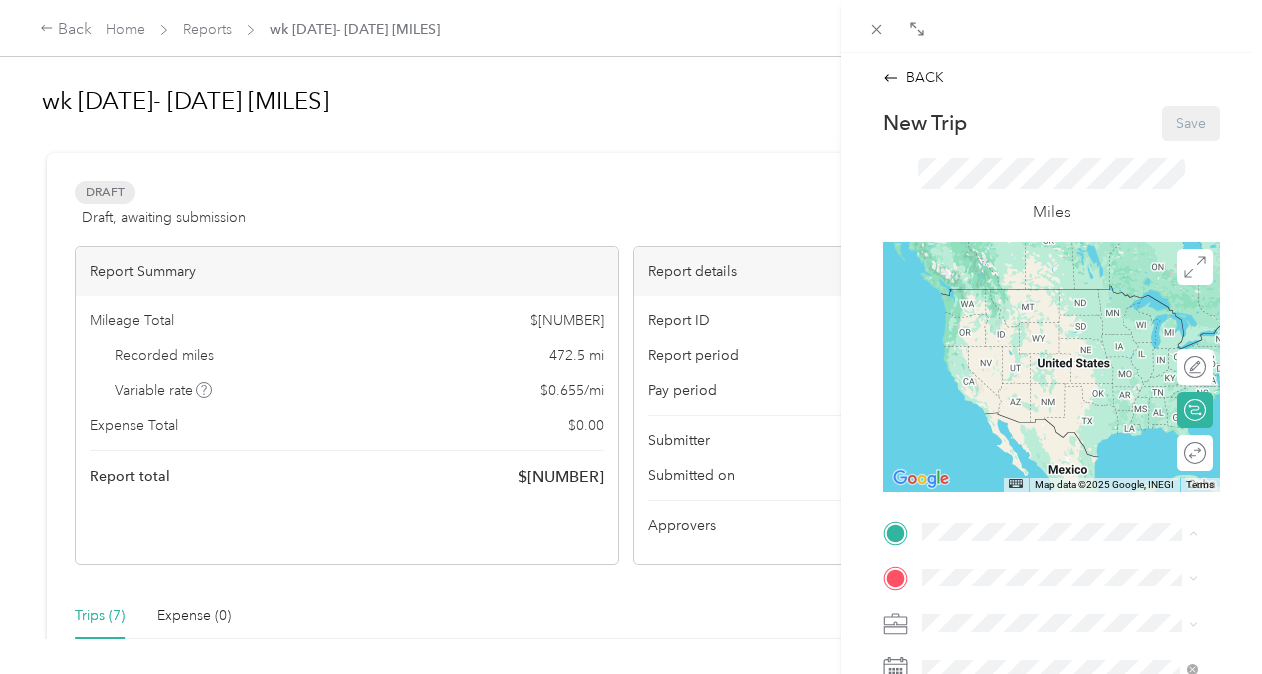 click on "Home ([NUMBER] [STREET], [CITY], [STATE], [COUNTRY] , [CITY], [STATE])" at bounding box center [1075, 472] 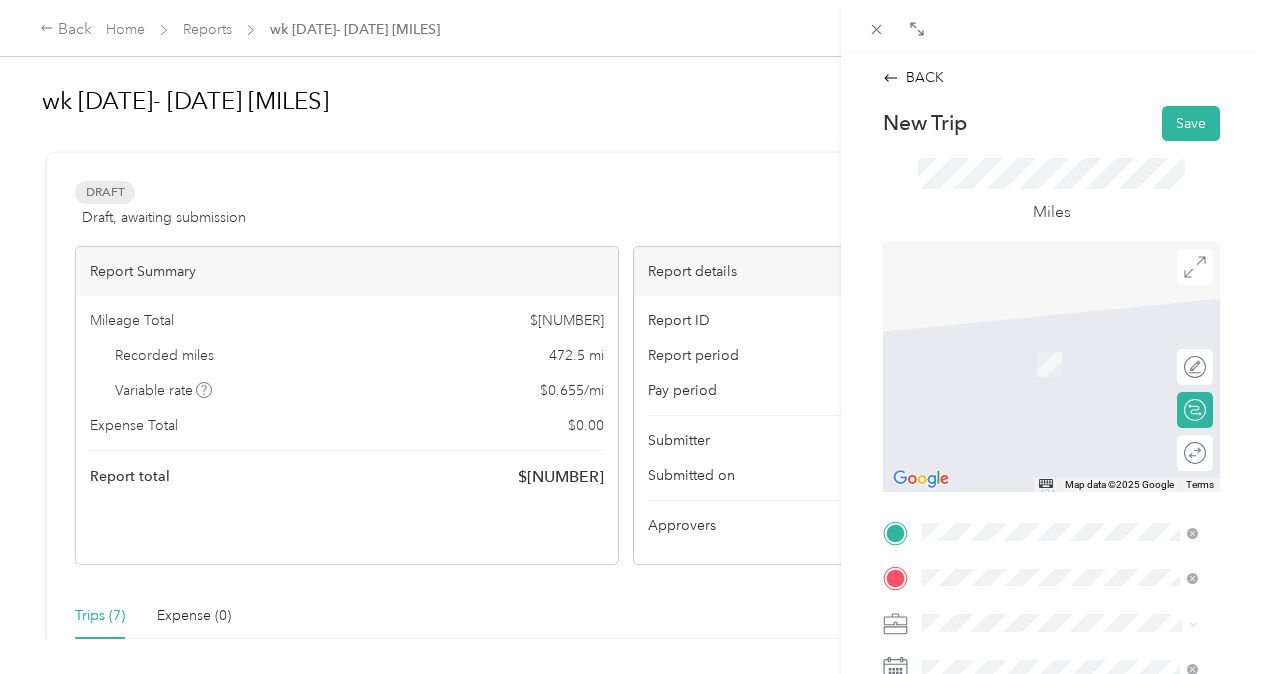 click on "[STREET]
[CITY], [STATE] [POSTAL_CODE], [COUNTRY]" at bounding box center (1075, 351) 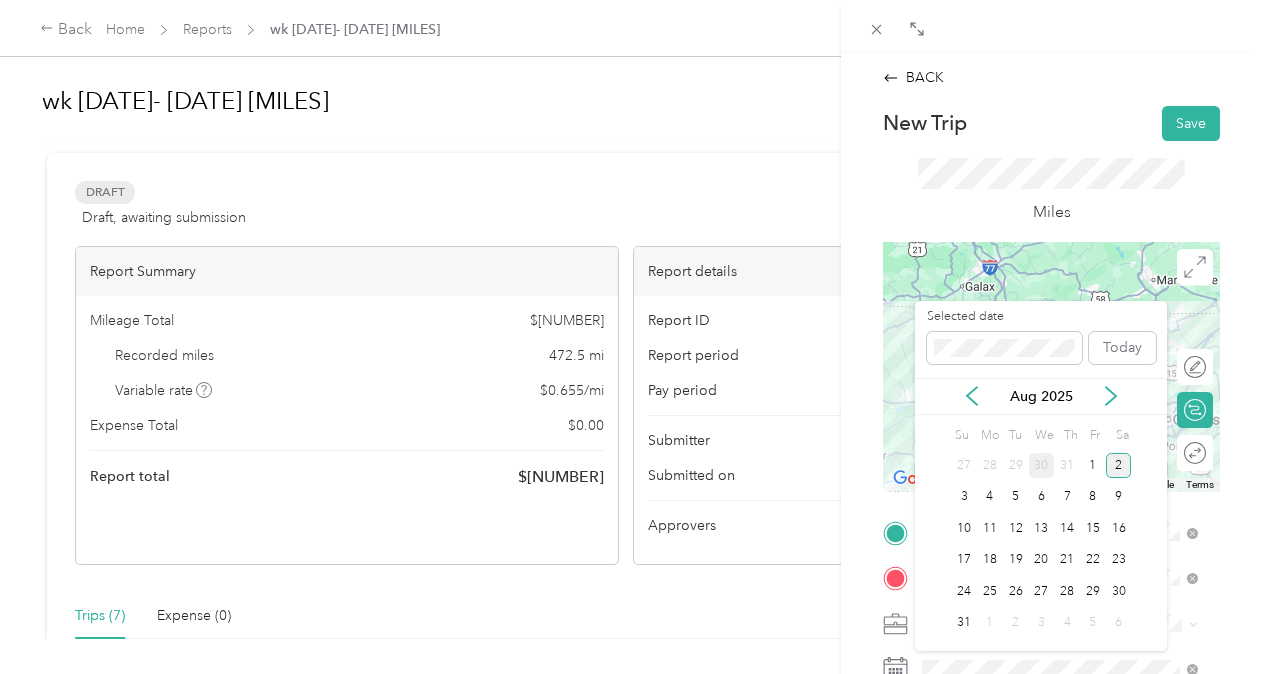 click on "30" at bounding box center [1042, 465] 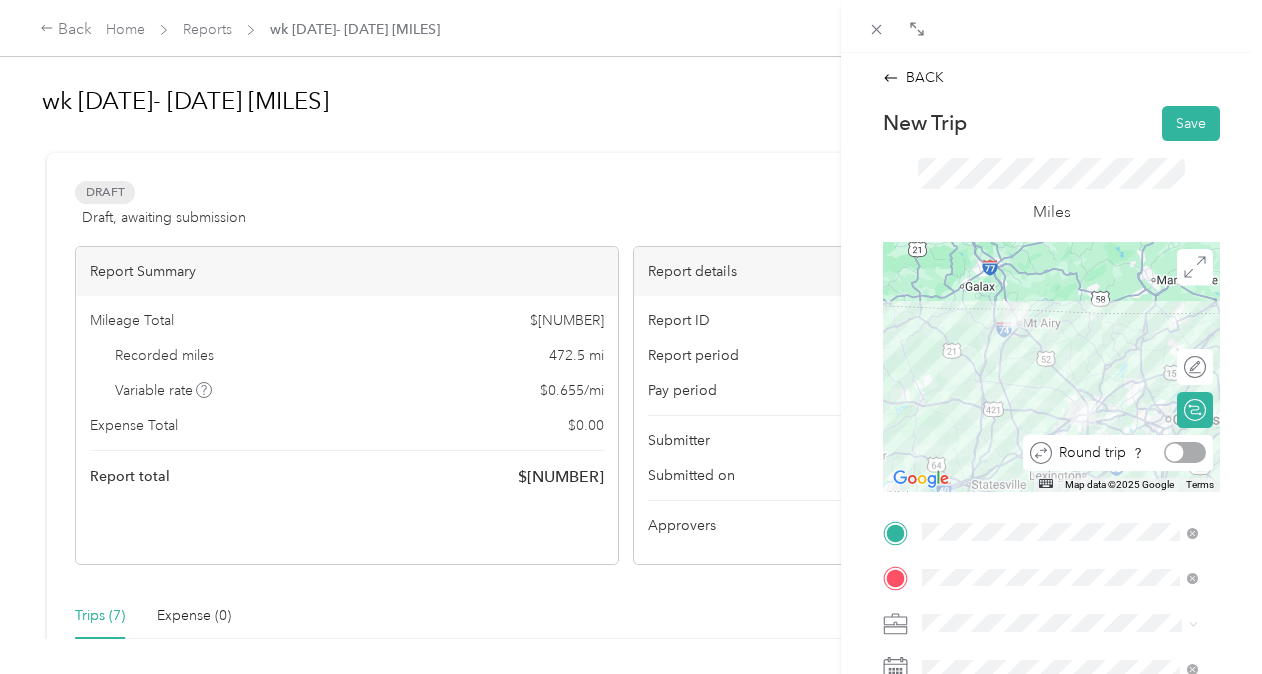 click at bounding box center [1185, 452] 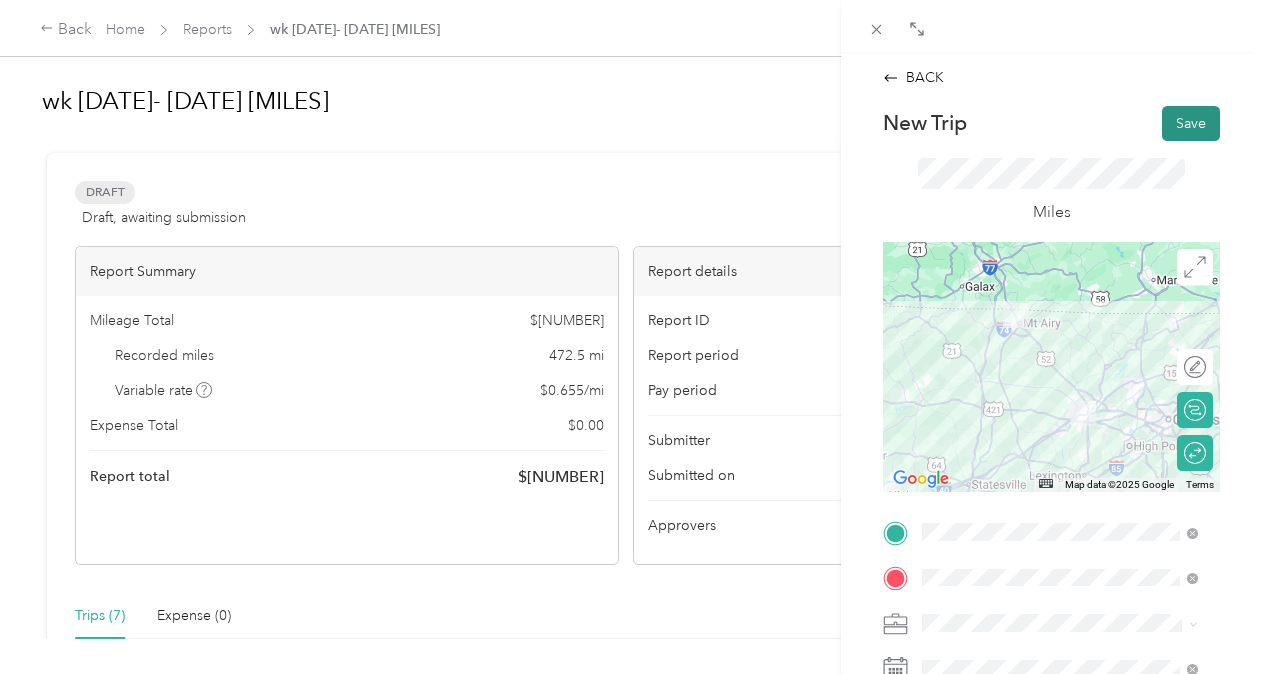 click on "Save" at bounding box center [1191, 123] 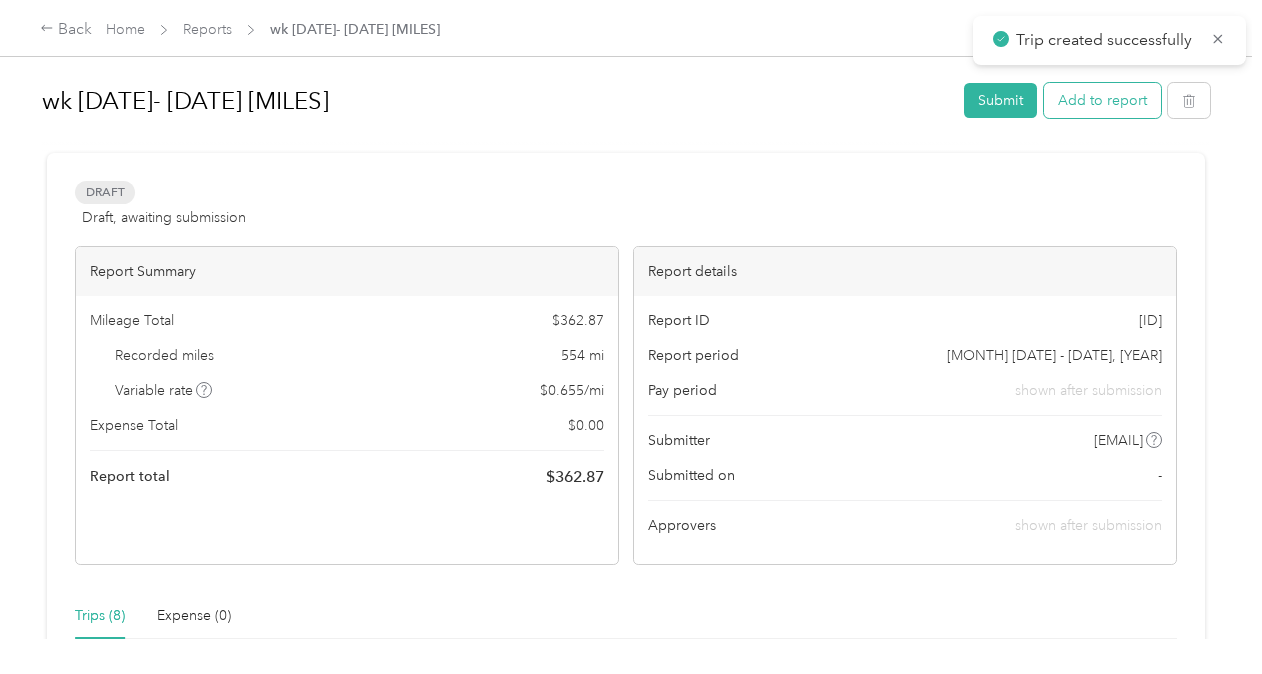 click on "Add to report" at bounding box center [1102, 100] 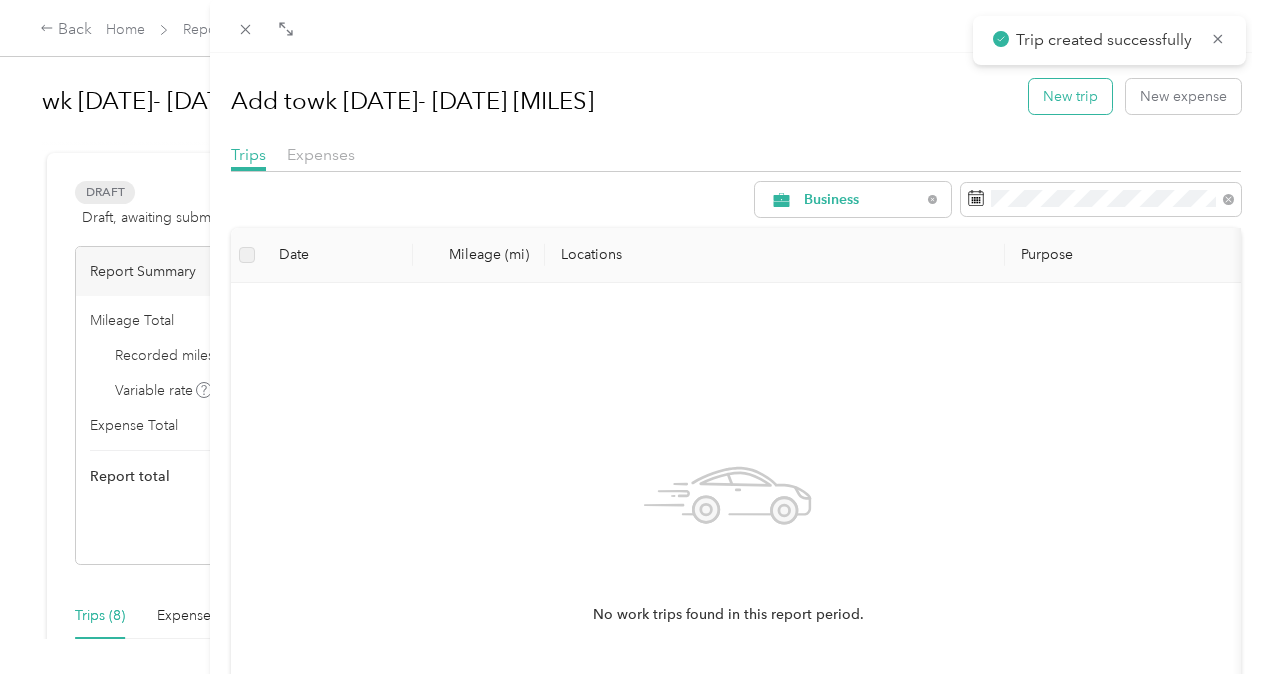 click on "New trip" at bounding box center (1070, 96) 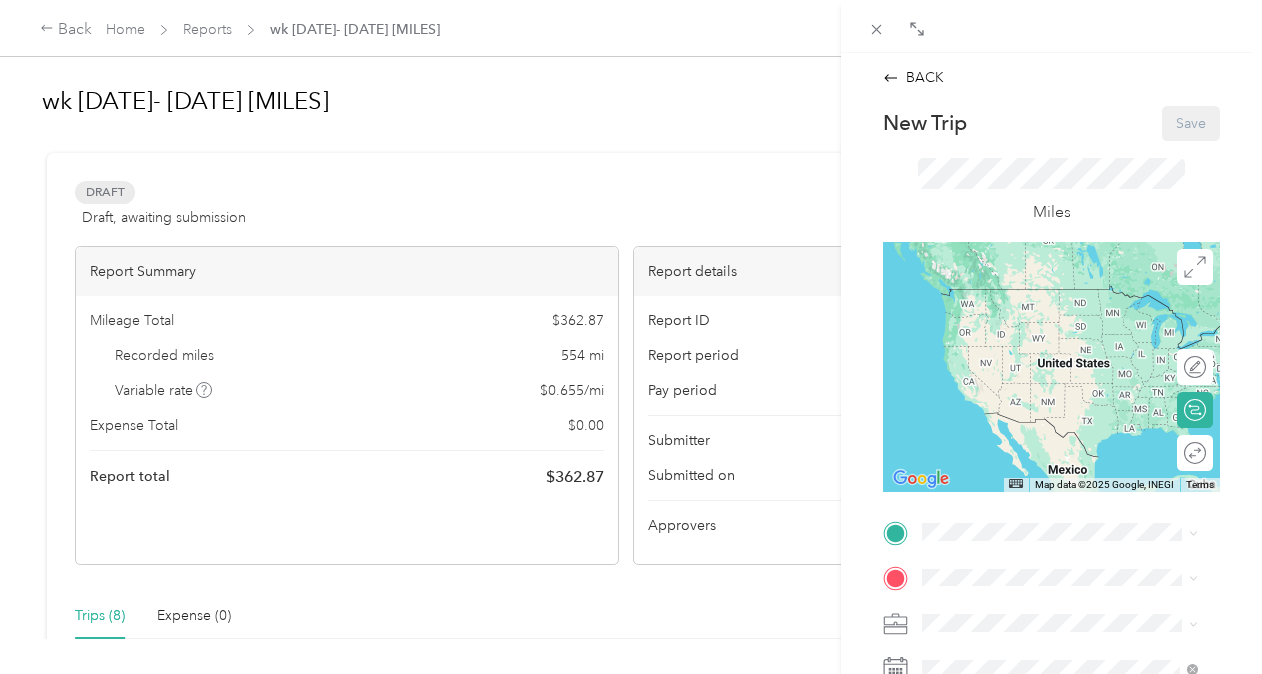 click on "Home ([NUMBER] [STREET], [CITY], [STATE], [COUNTRY] , [CITY], [STATE])" at bounding box center (1059, 470) 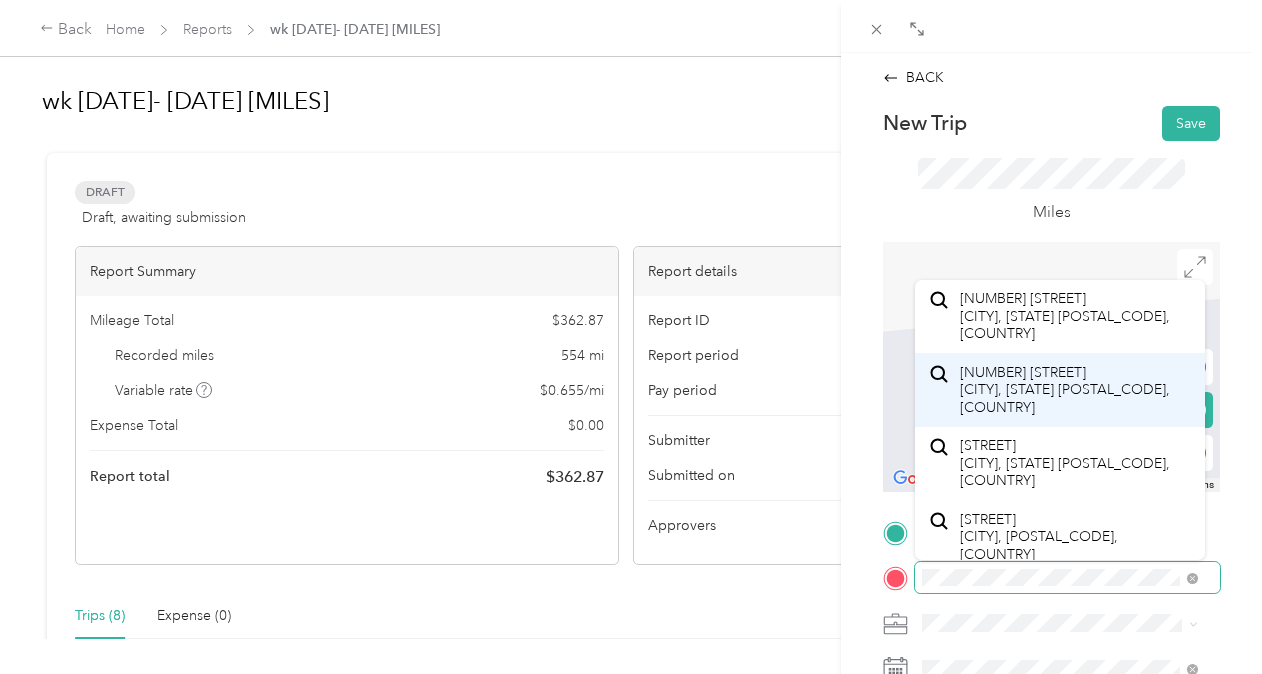 scroll, scrollTop: 0, scrollLeft: 0, axis: both 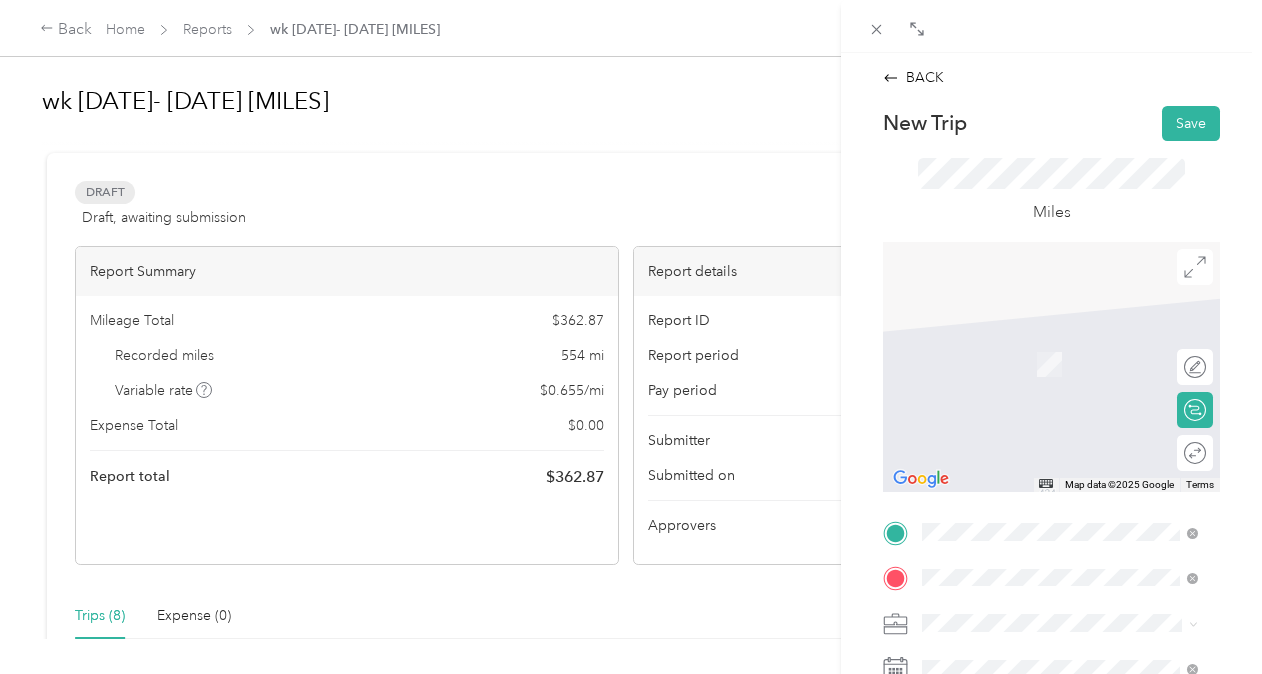click on "[NUMBER] [STREET]
[CITY], [STATE] [POSTAL_CODE], [COUNTRY]" at bounding box center (1075, 351) 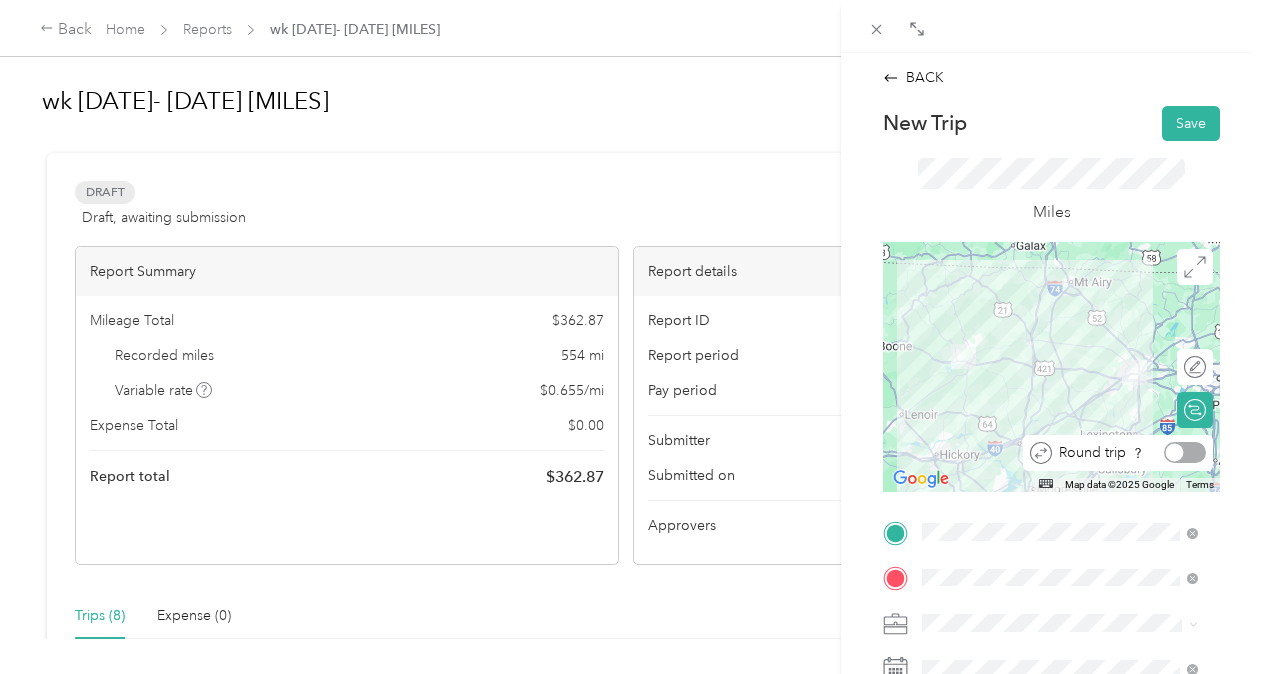 click at bounding box center [1185, 452] 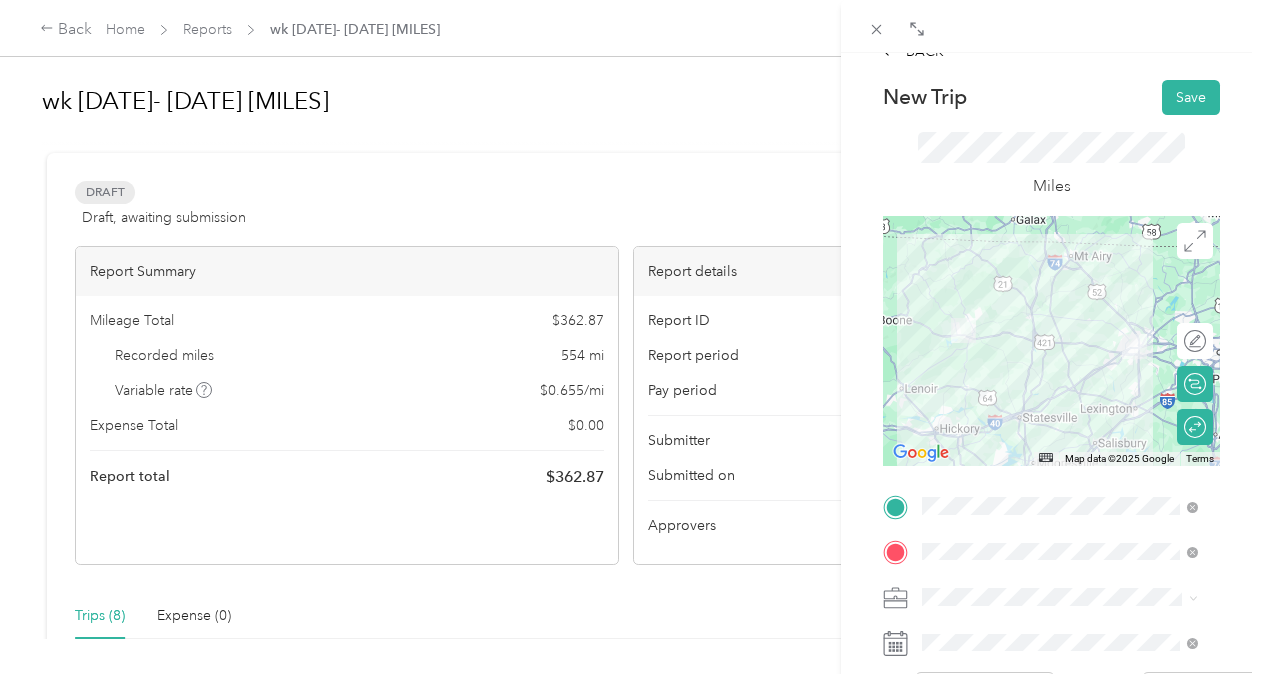 scroll, scrollTop: 26, scrollLeft: 0, axis: vertical 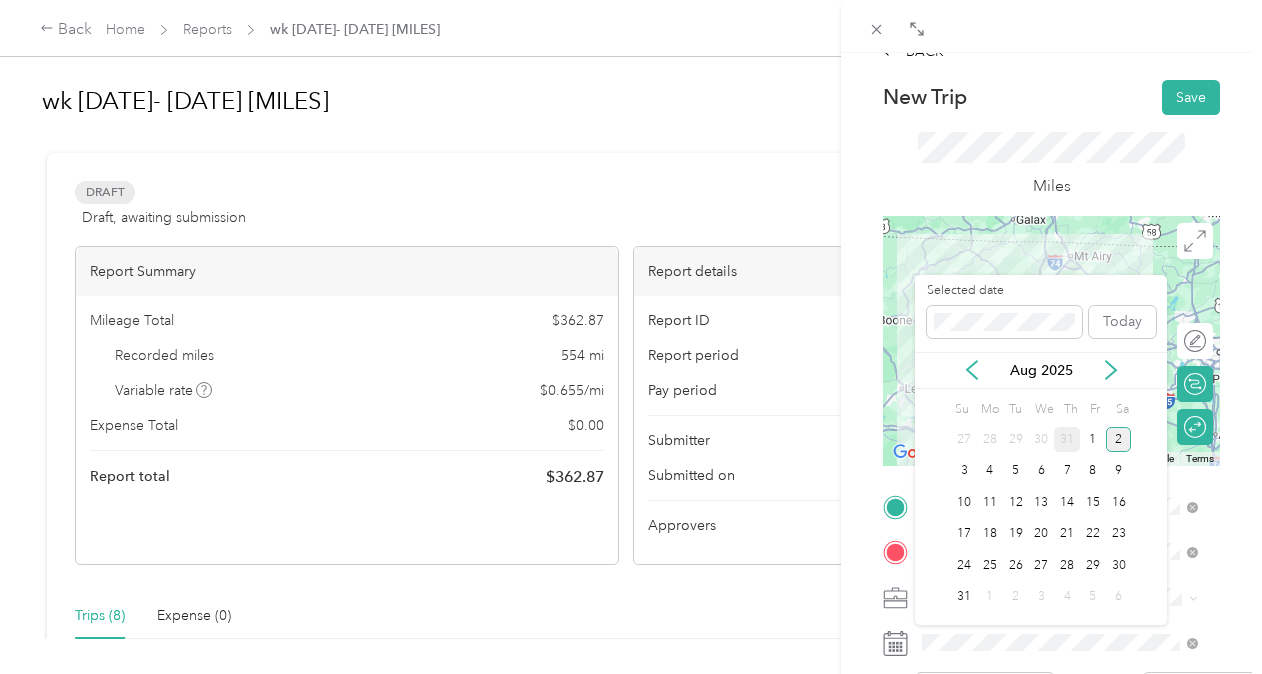 click on "31" at bounding box center (1067, 439) 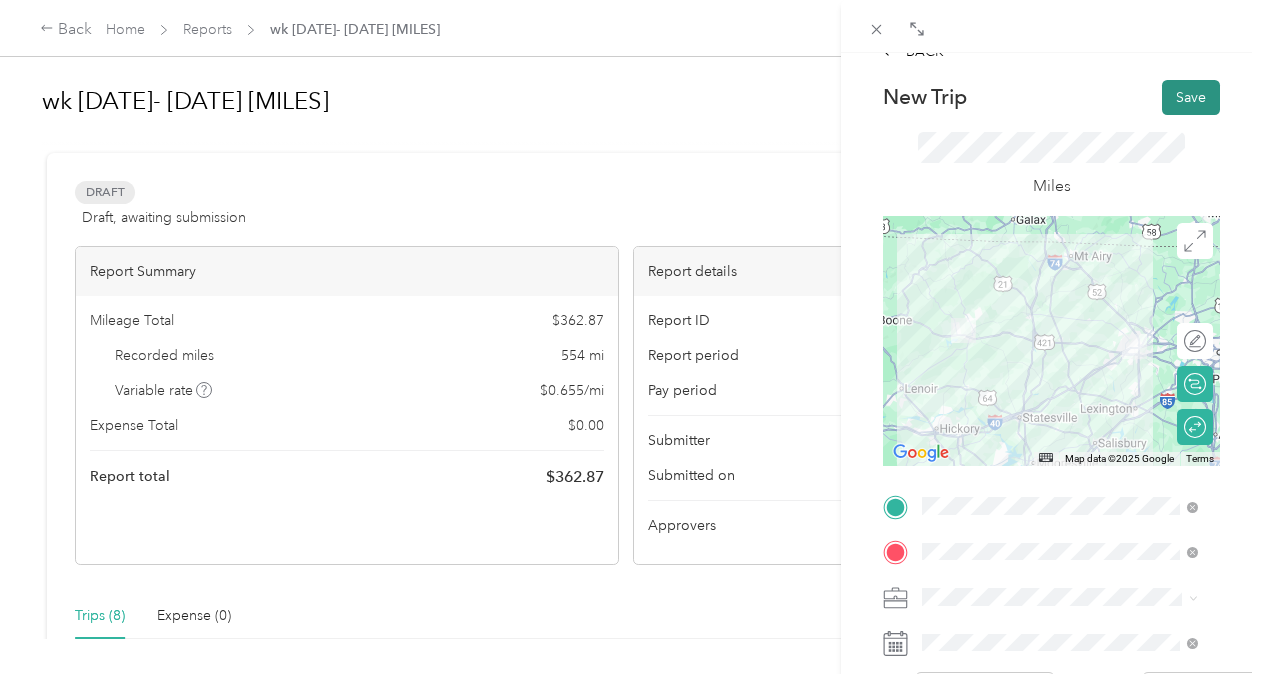 click on "Save" at bounding box center (1191, 97) 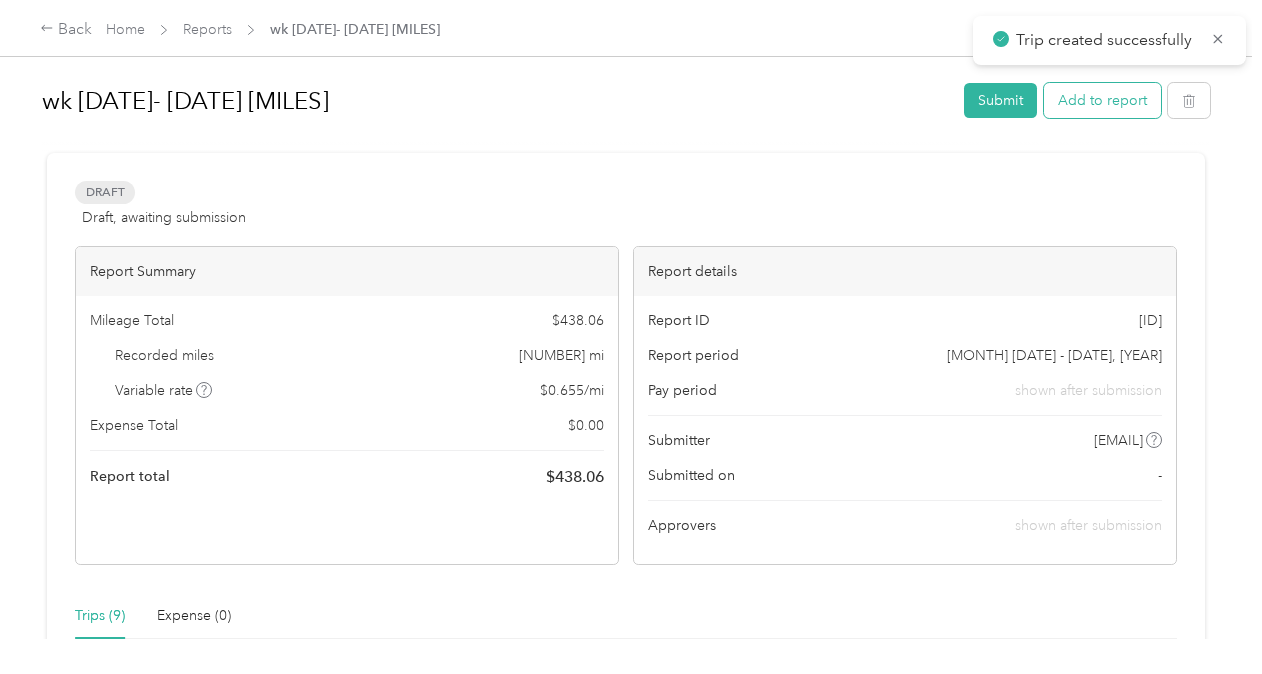 click on "Add to report" at bounding box center (1102, 100) 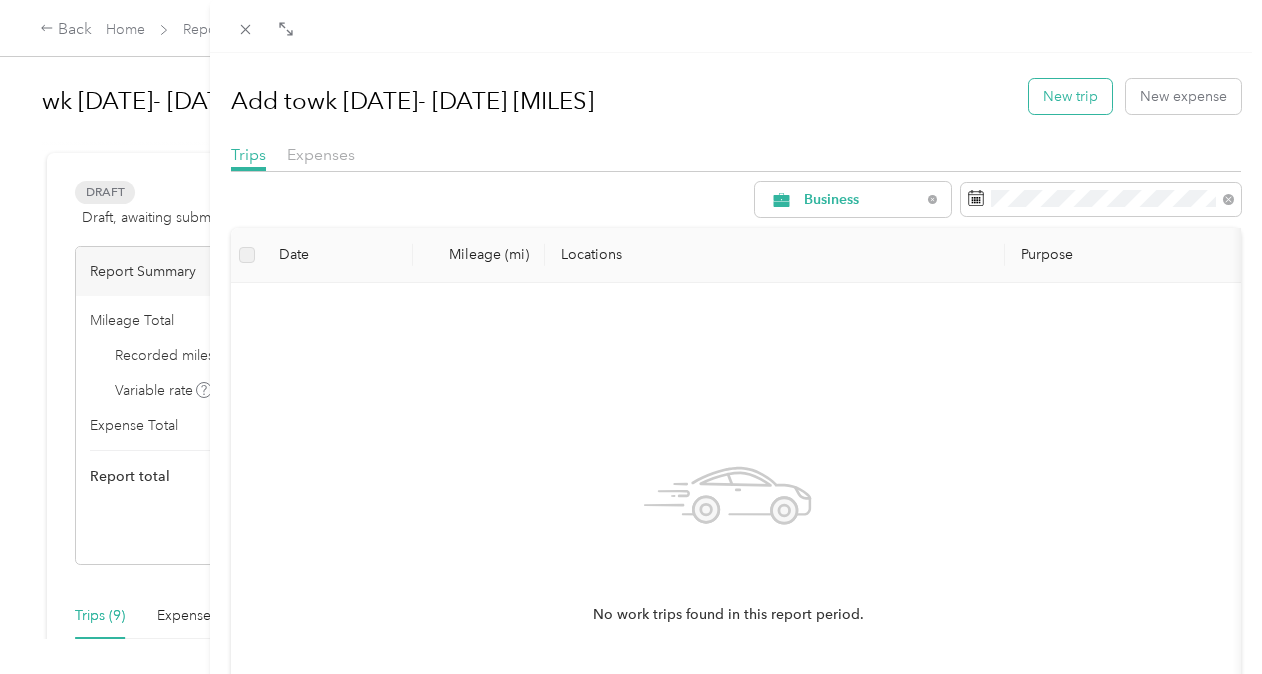 click on "New trip" at bounding box center (1070, 96) 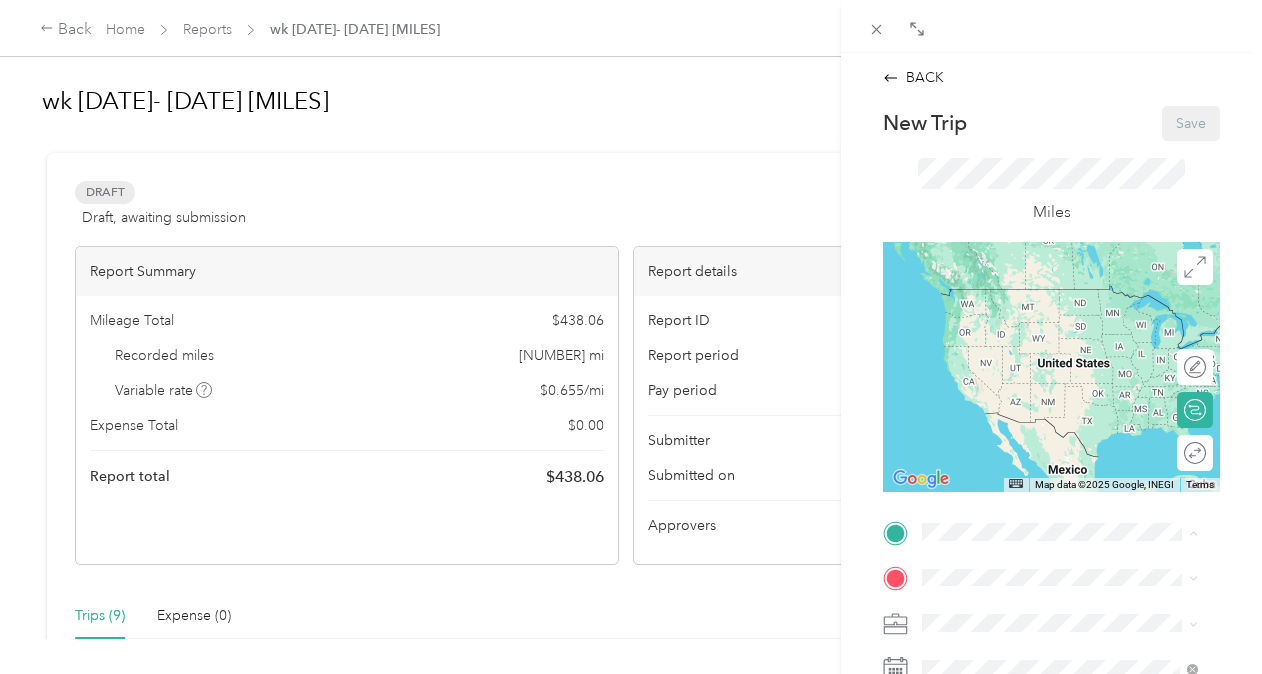 click on "[NUMBER] [STREET], [CITY], [STATE], [COUNTRY] , [POSTAL_CODE], [CITY], [STATE], [COUNTRY]" at bounding box center [1067, 483] 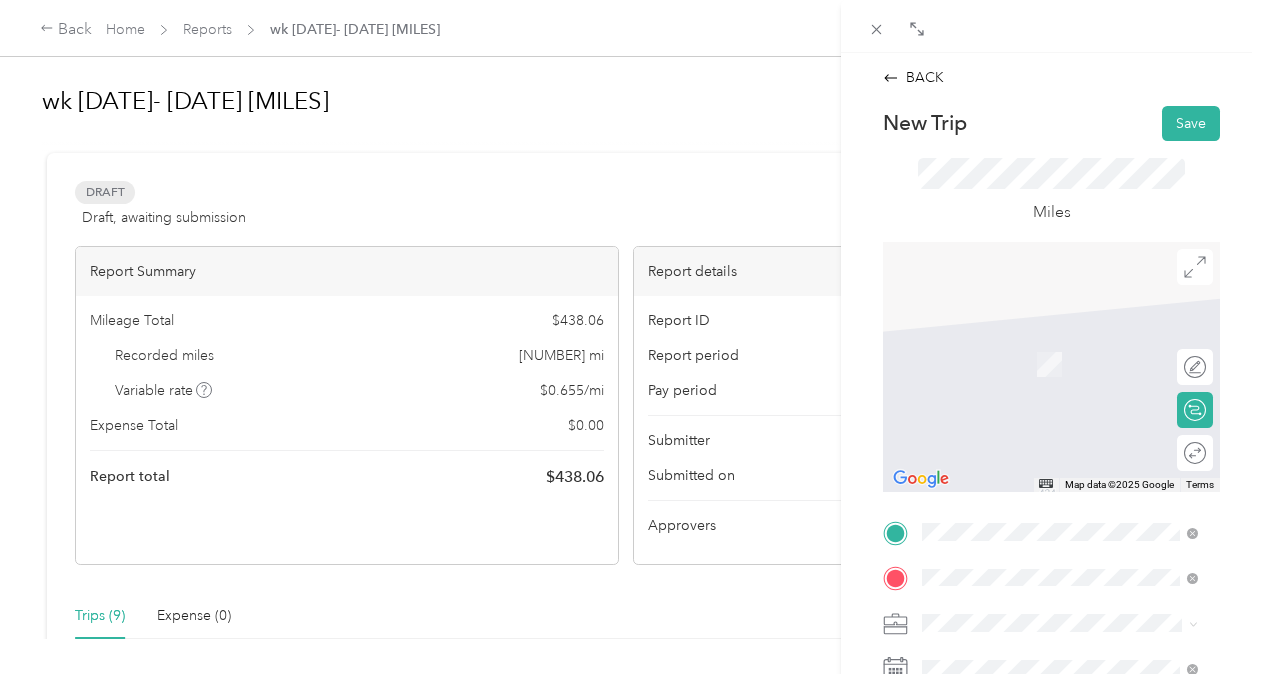 click on "[NUMBER] [STREET]
[CITY], [STATE] [POSTAL_CODE], [COUNTRY]" at bounding box center [1075, 523] 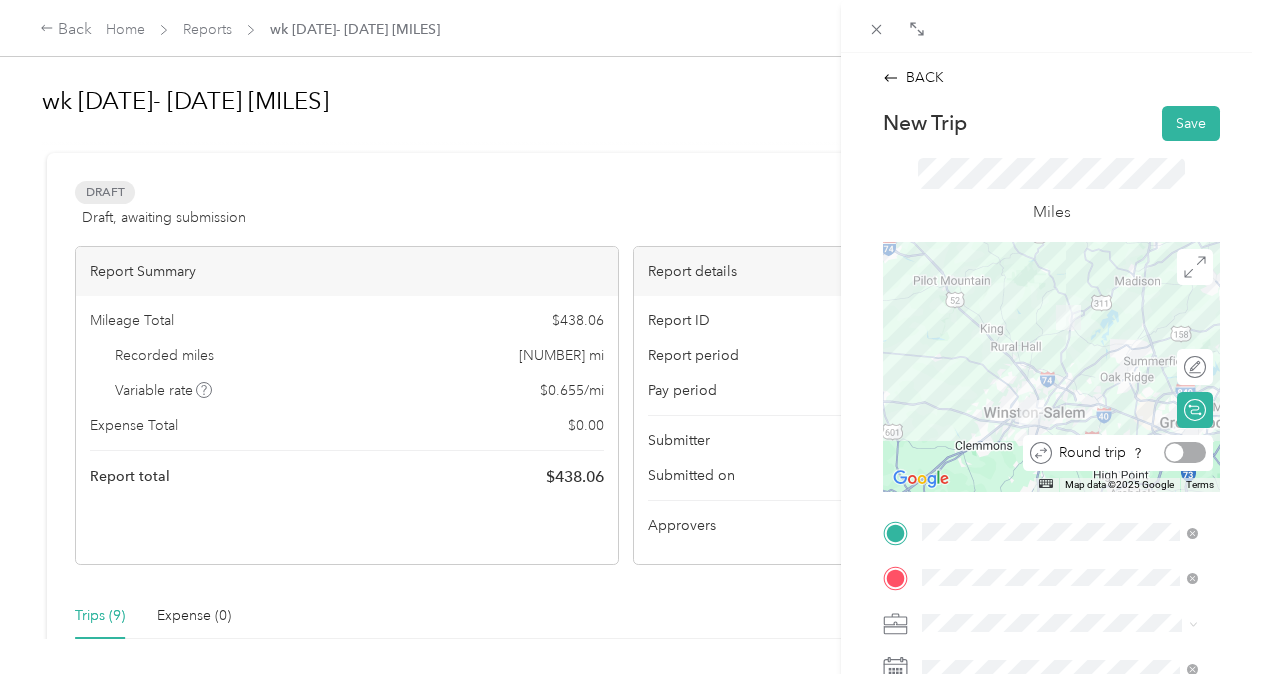 click at bounding box center [1185, 452] 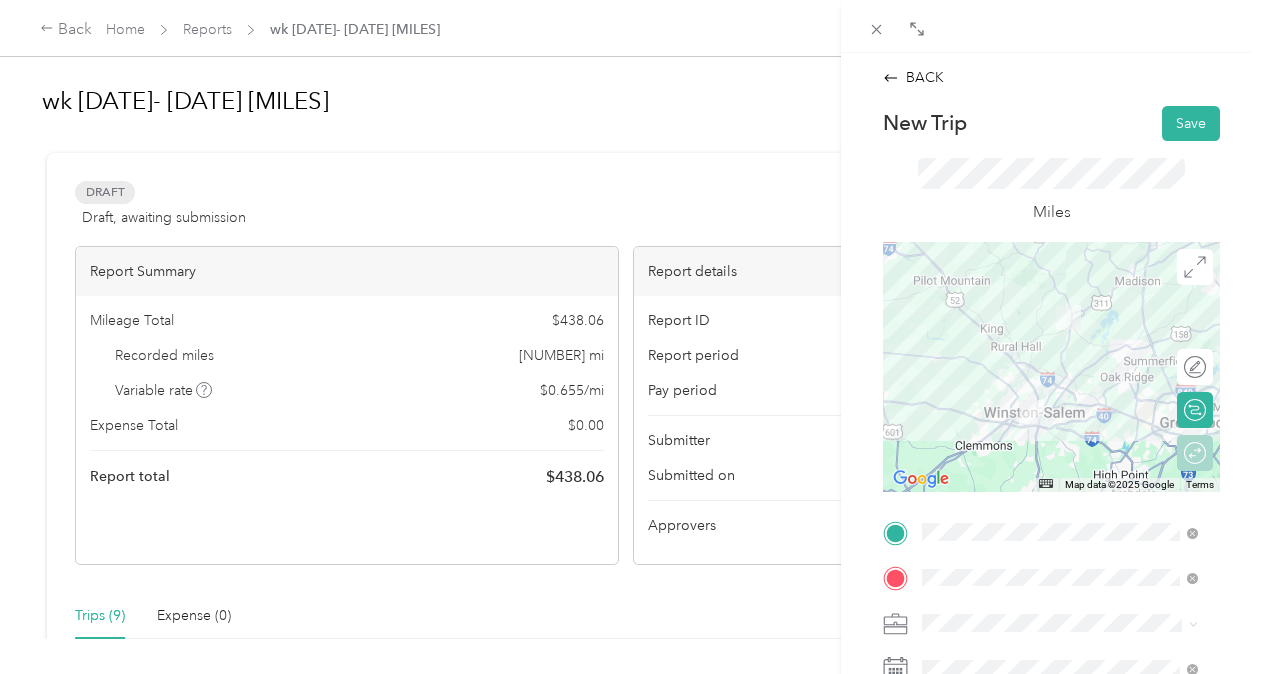 scroll, scrollTop: 58, scrollLeft: 0, axis: vertical 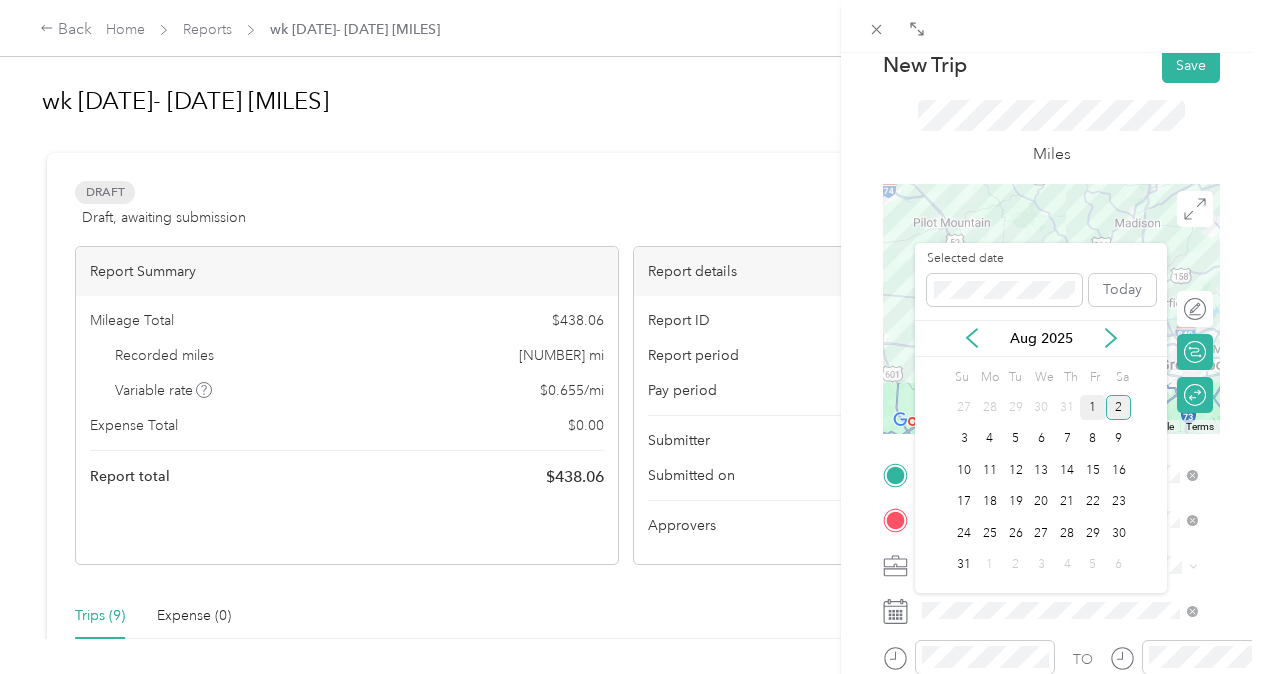 click on "1" at bounding box center (1093, 407) 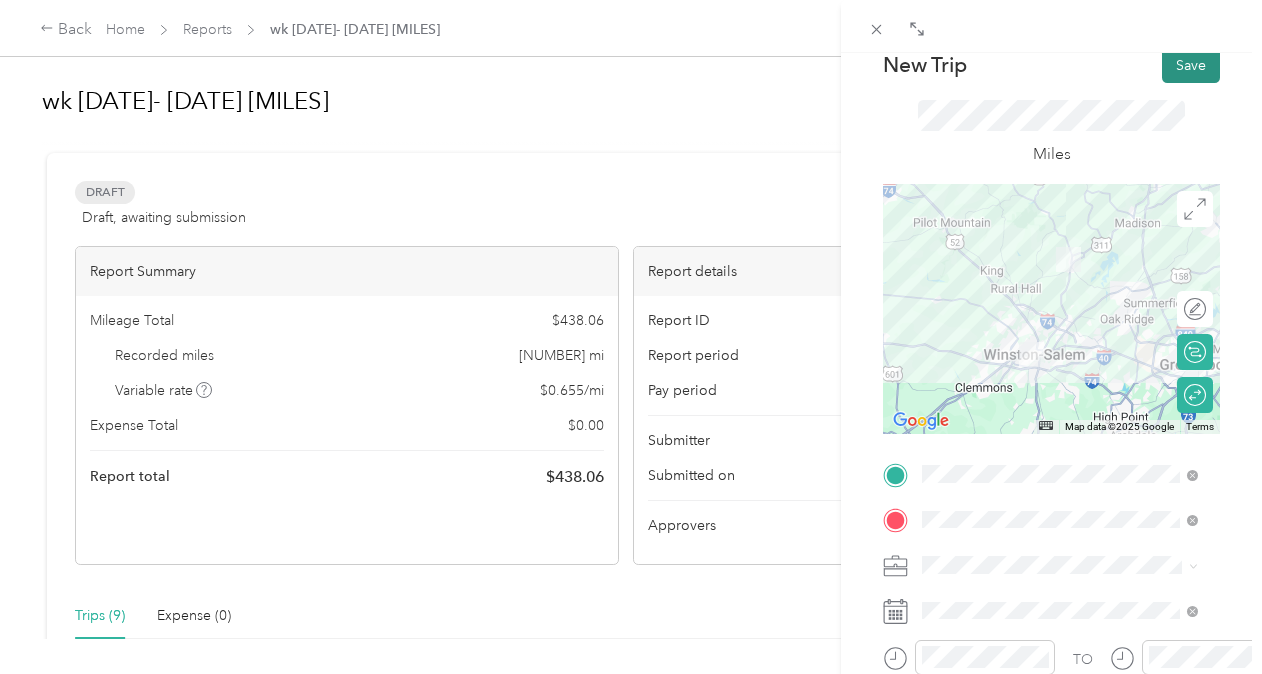 click on "Save" at bounding box center (1191, 65) 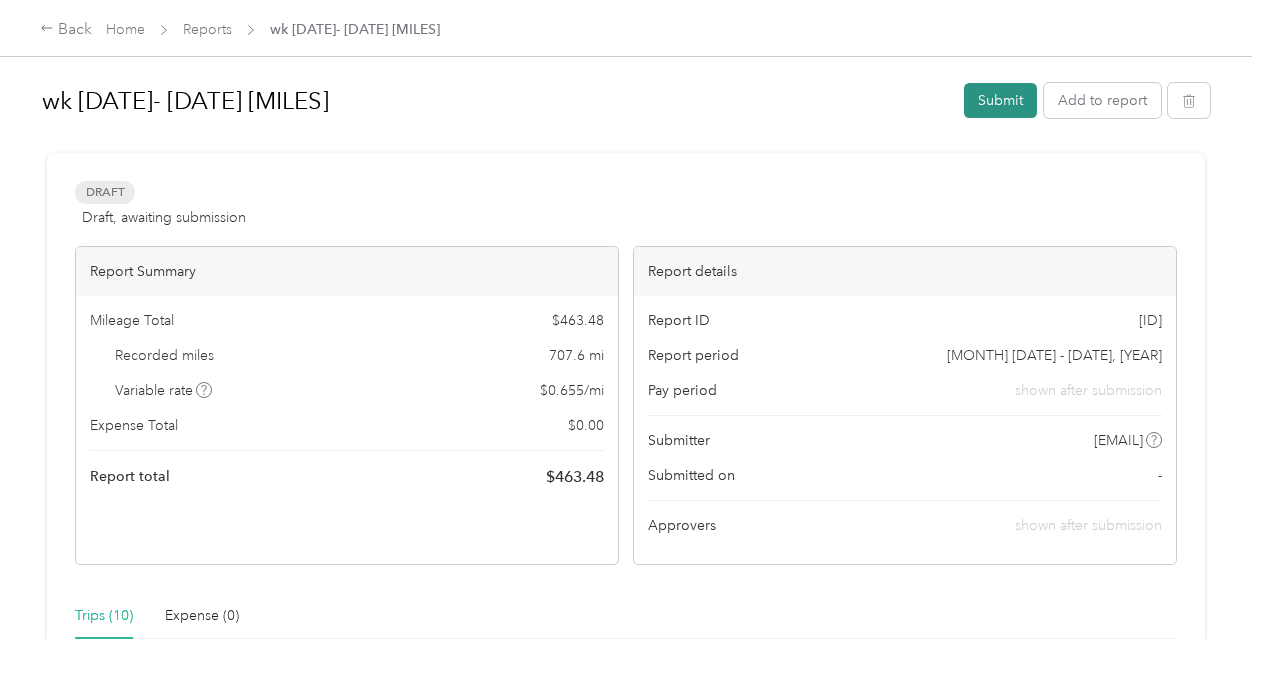 click on "Submit" at bounding box center (1000, 100) 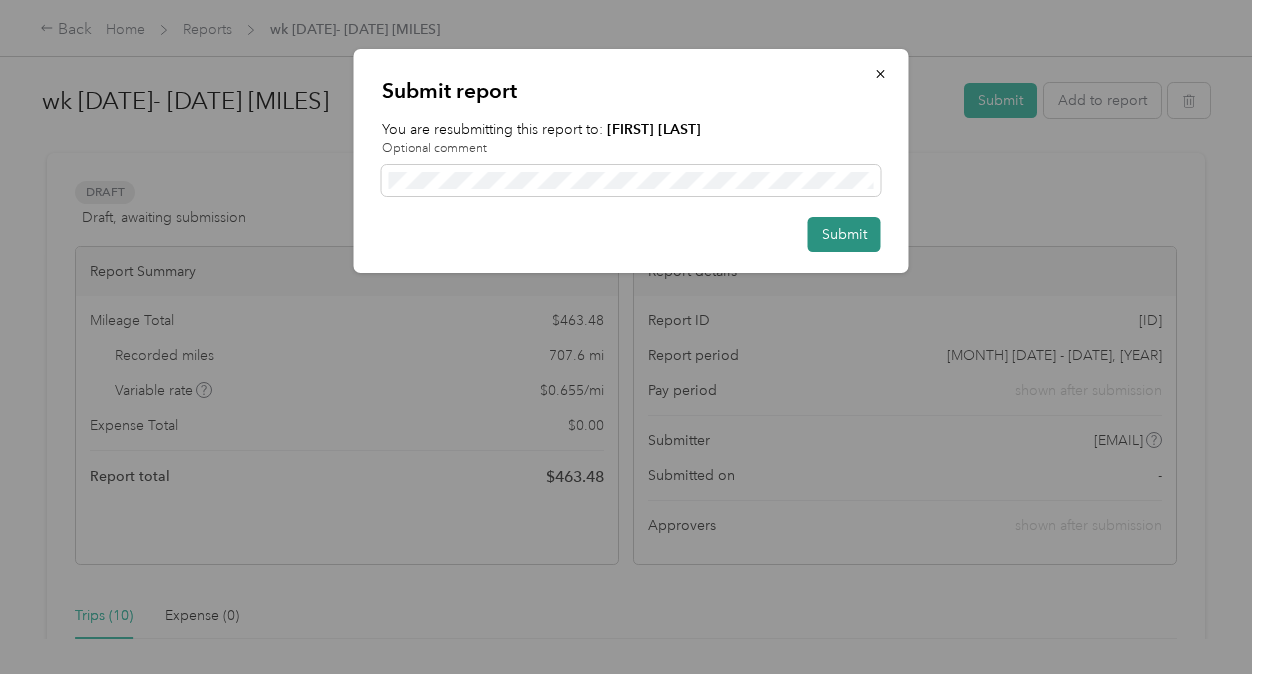 click on "Submit" at bounding box center (844, 234) 